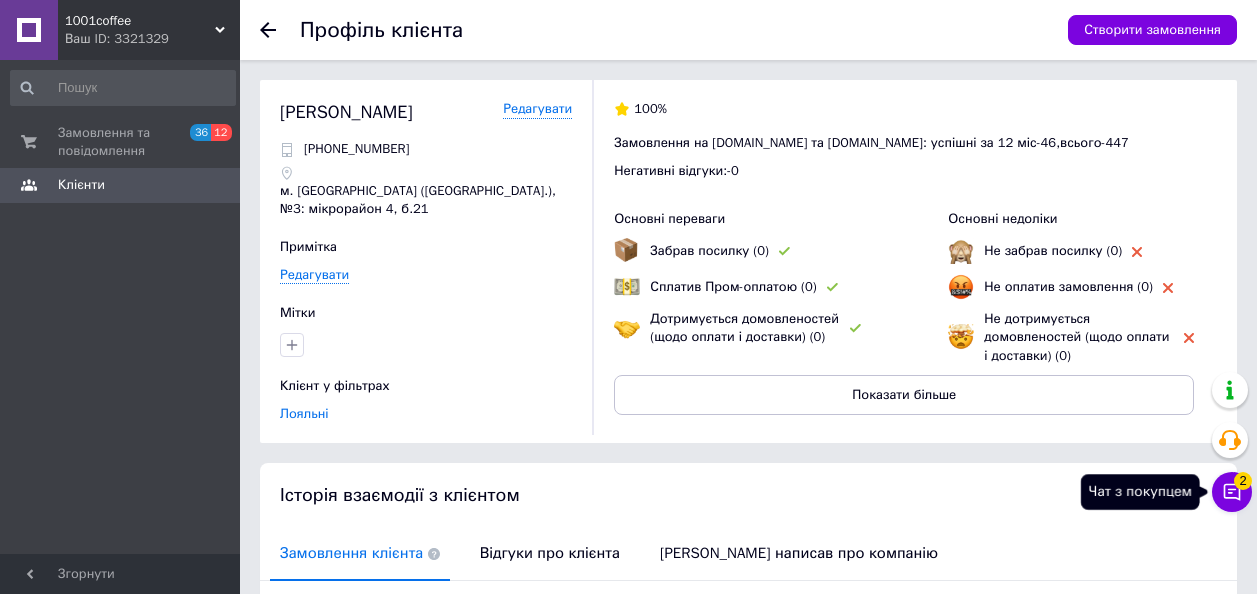 scroll, scrollTop: 0, scrollLeft: 0, axis: both 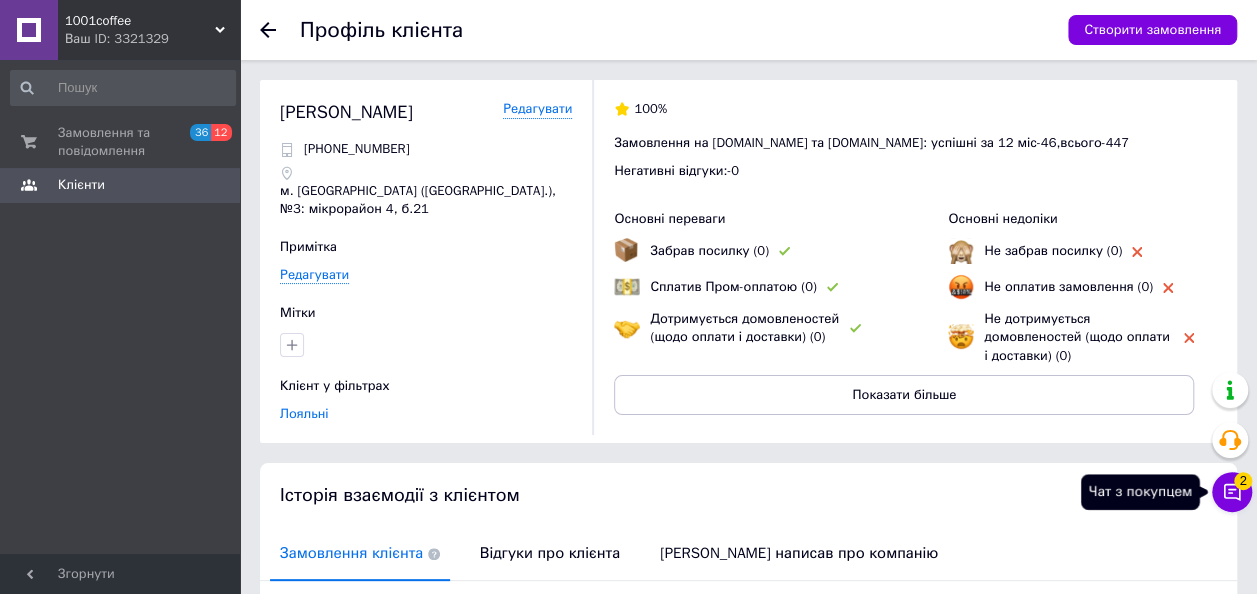click 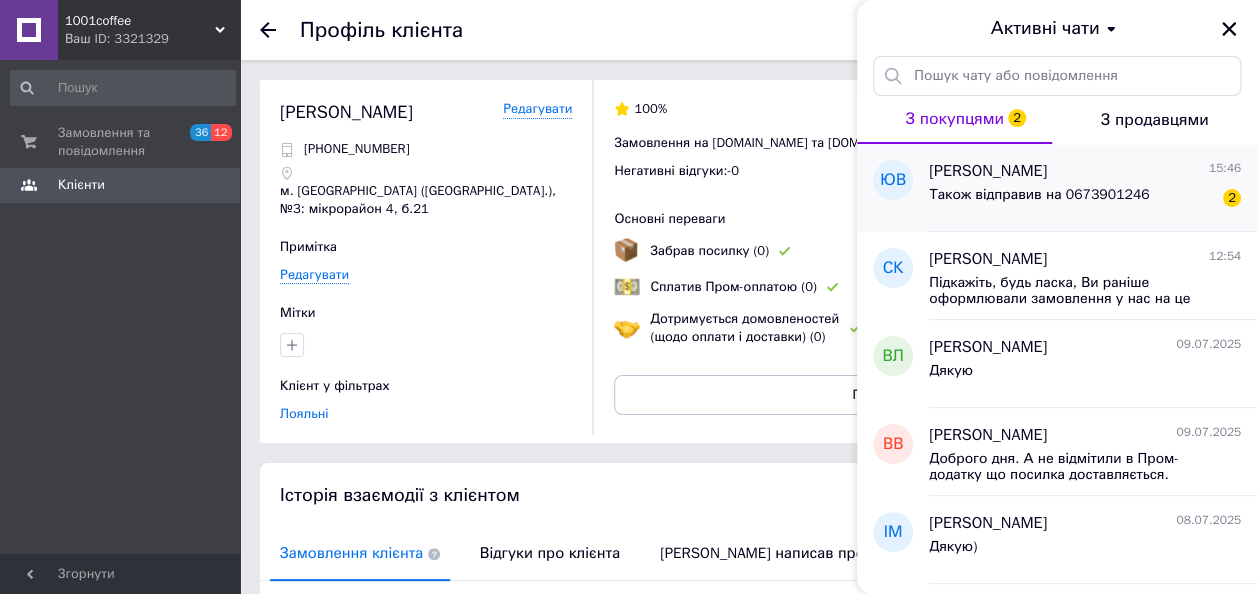 click on "Також відправив на 0673901246" at bounding box center (1039, 195) 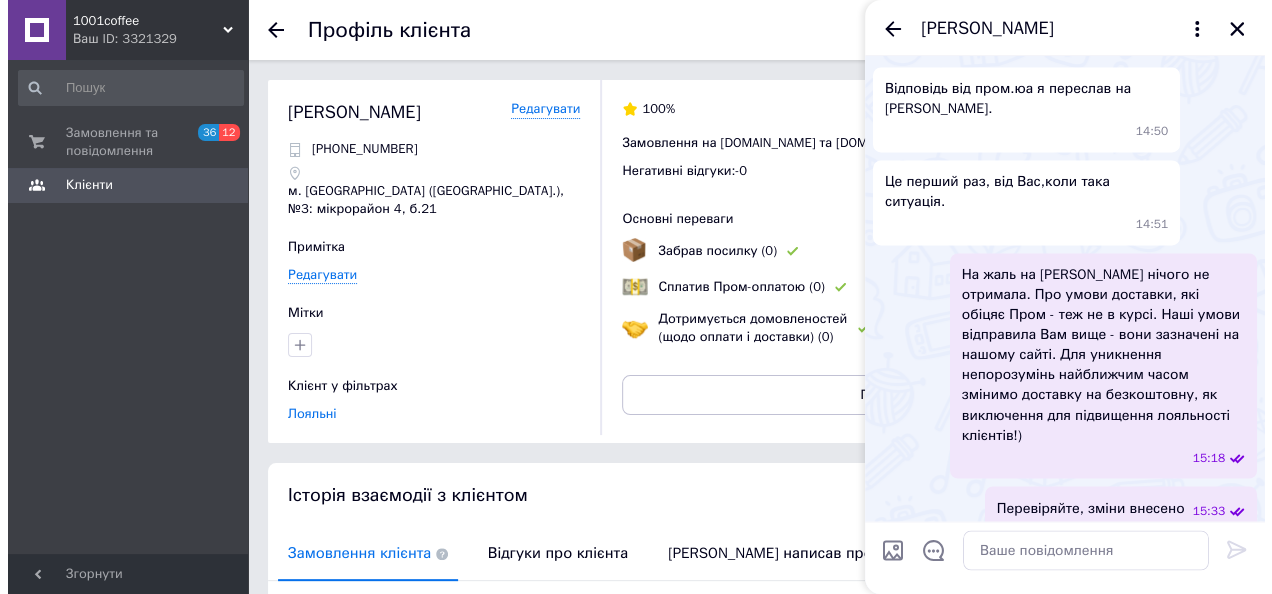 scroll, scrollTop: 1627, scrollLeft: 0, axis: vertical 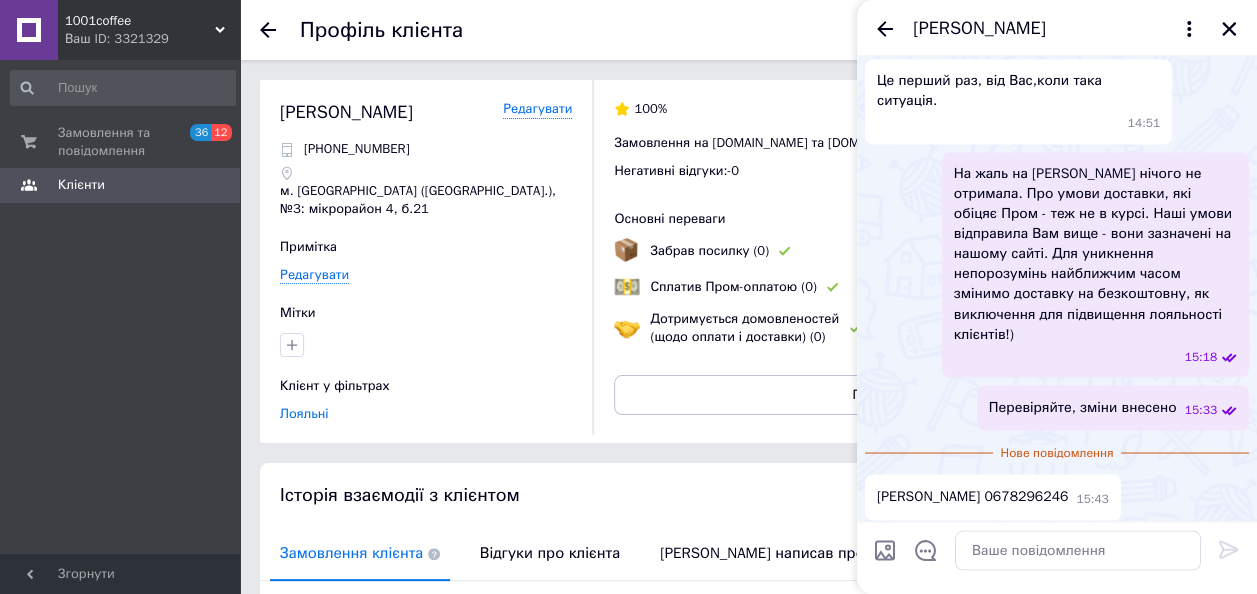 click at bounding box center [280, 30] 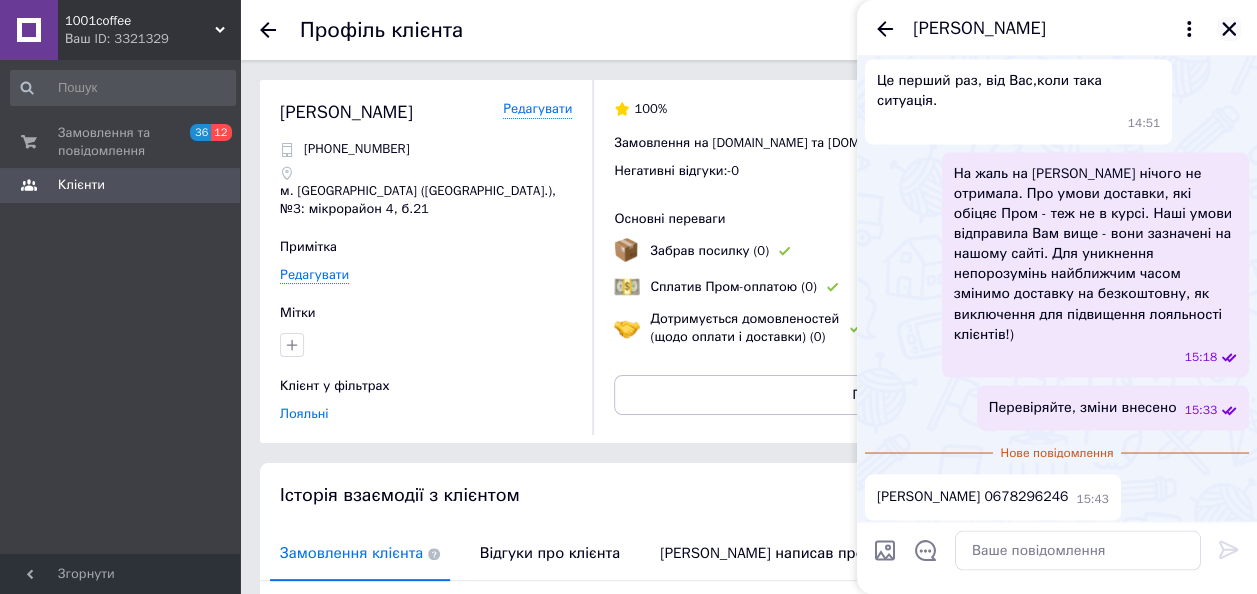 click 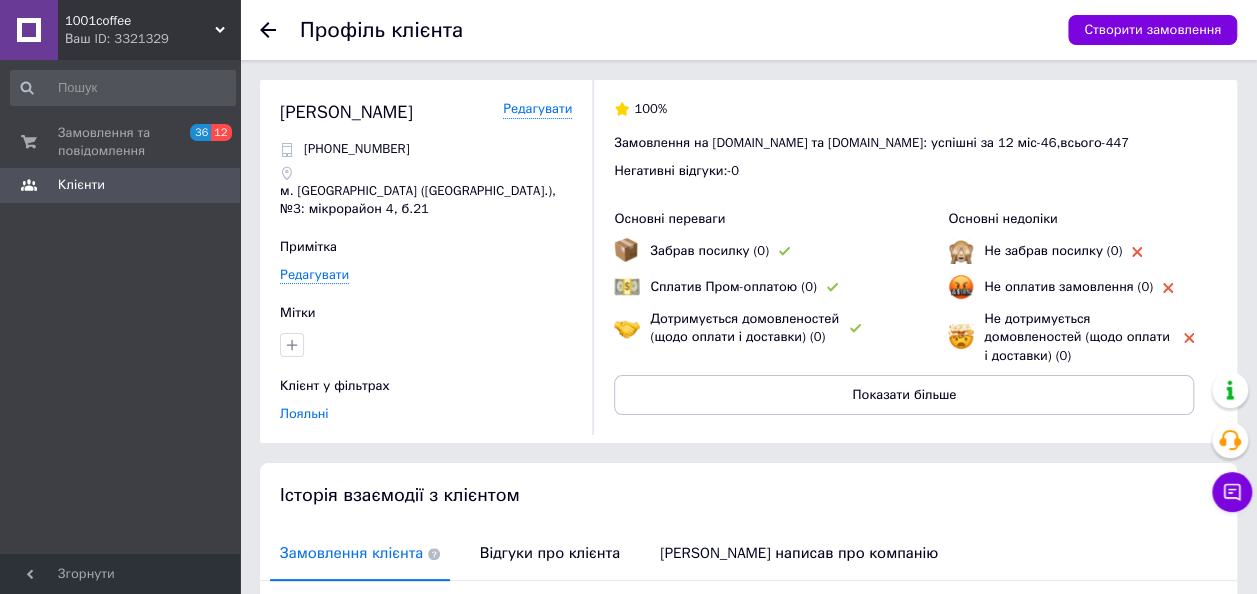 click 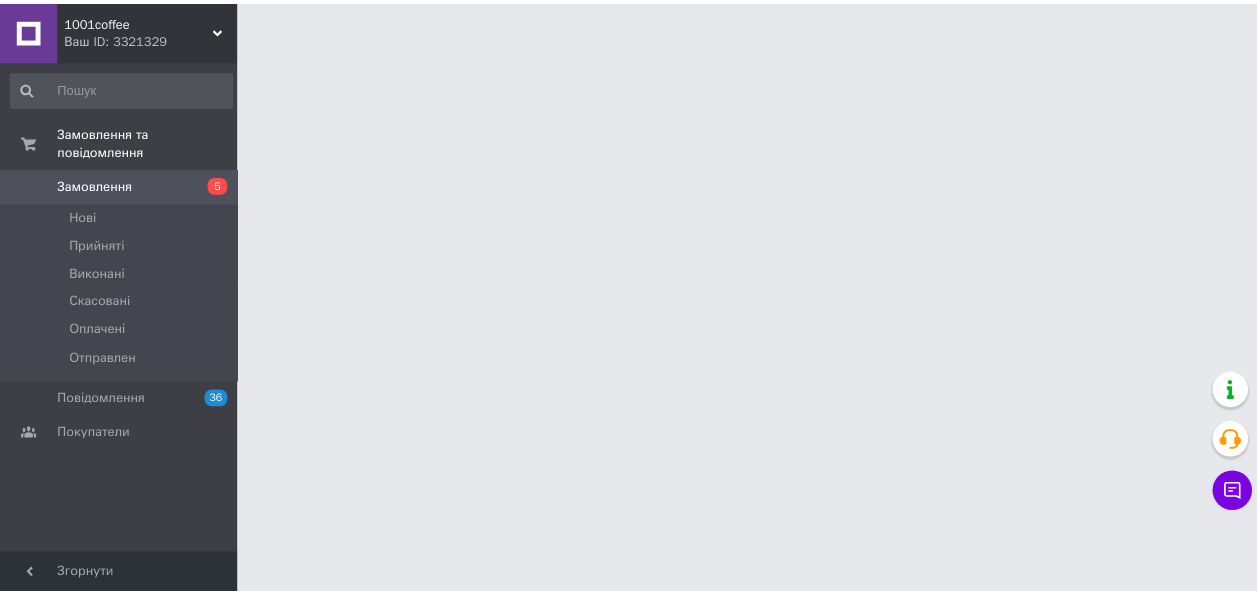 scroll, scrollTop: 0, scrollLeft: 0, axis: both 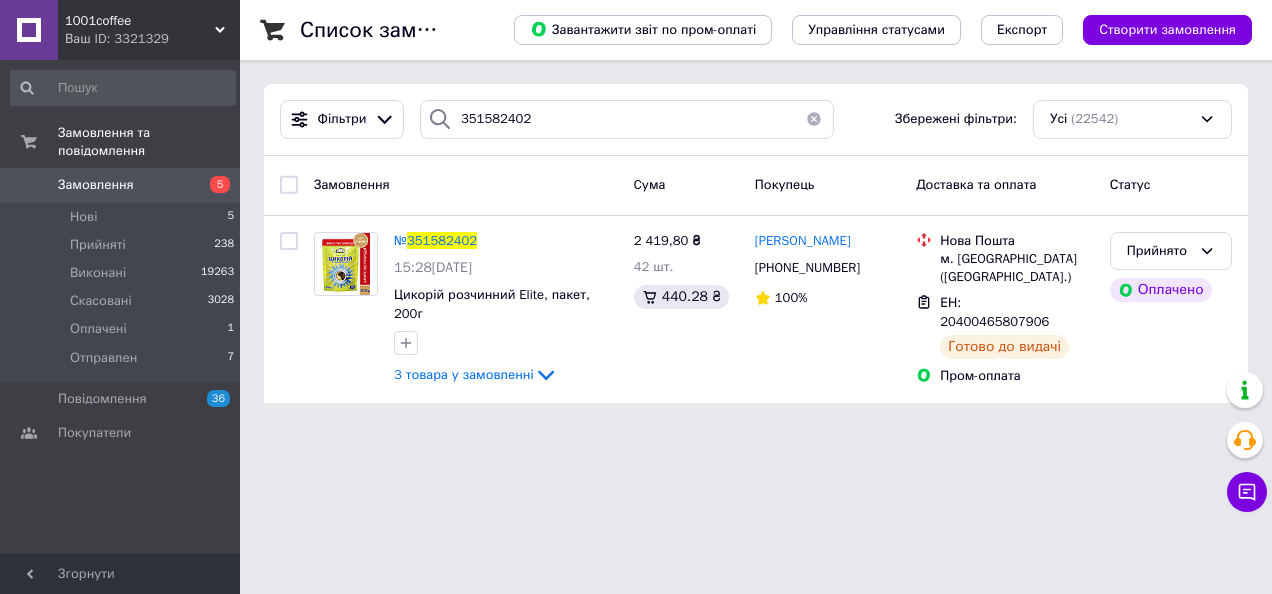 click at bounding box center (814, 119) 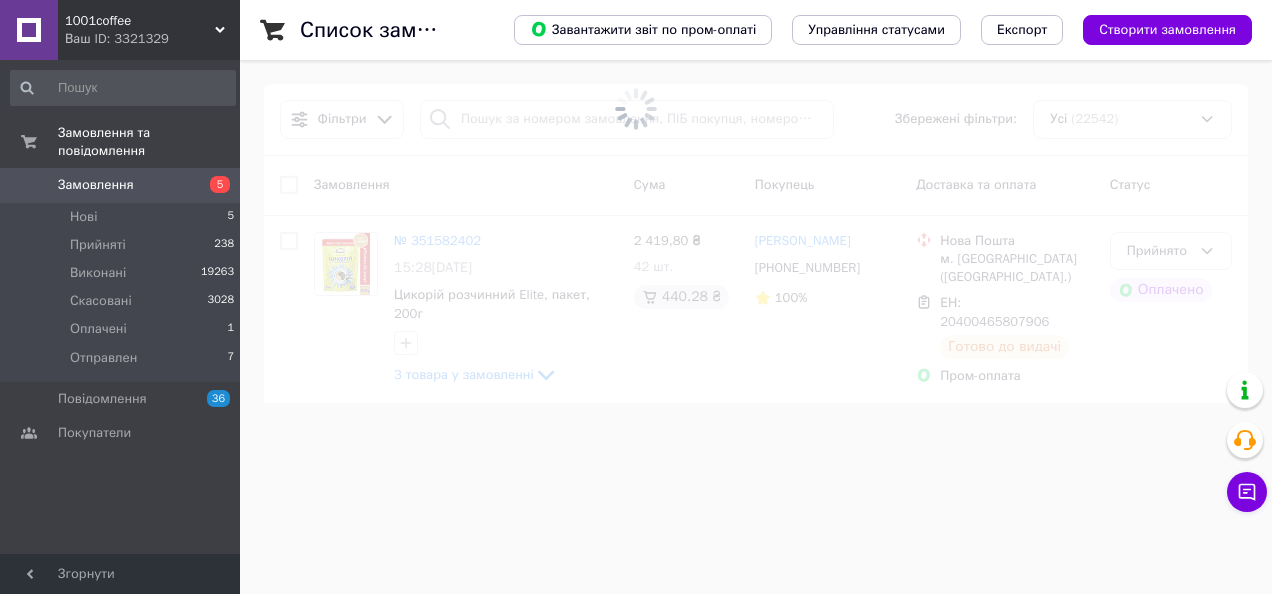 click at bounding box center (636, 108) 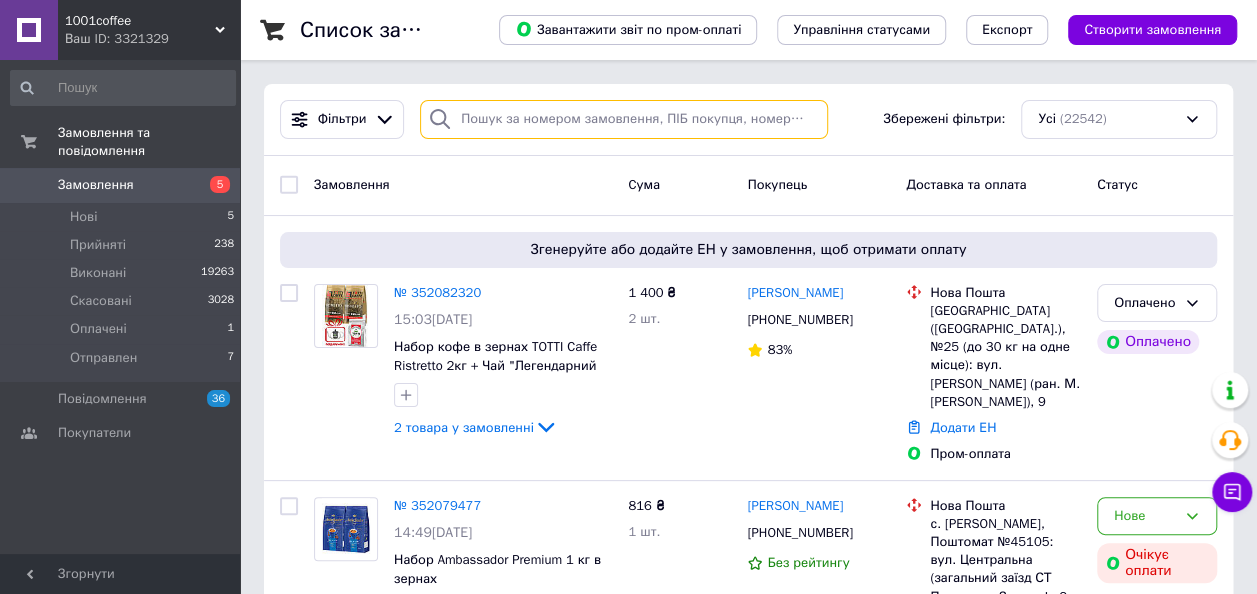 click at bounding box center (624, 119) 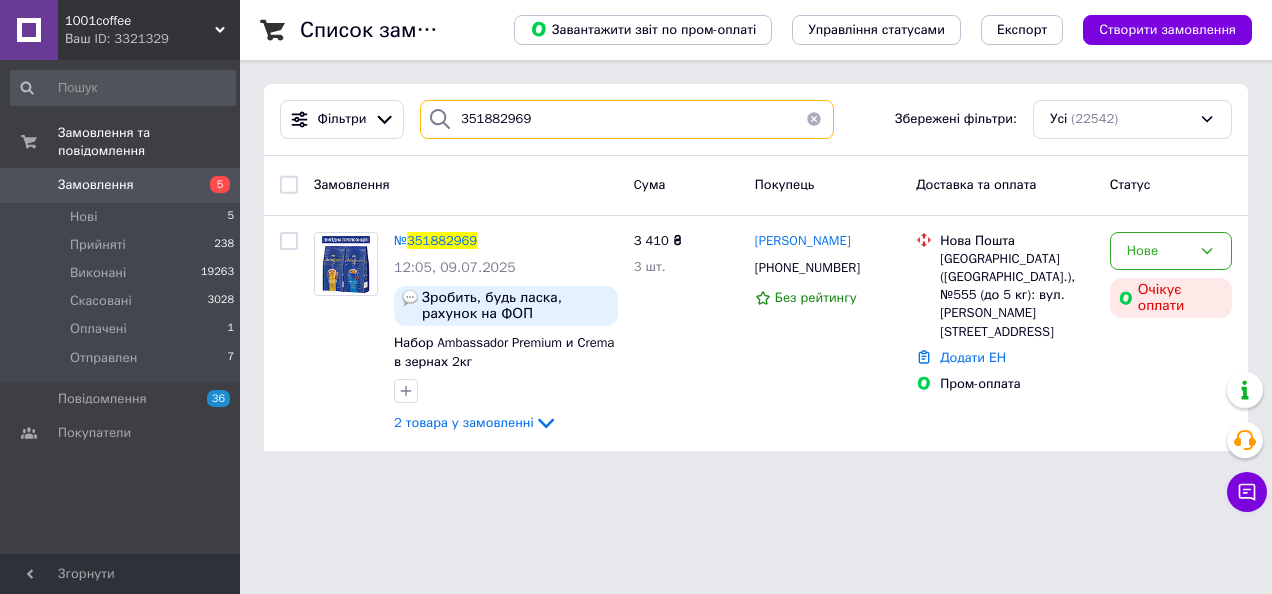 type on "351882969" 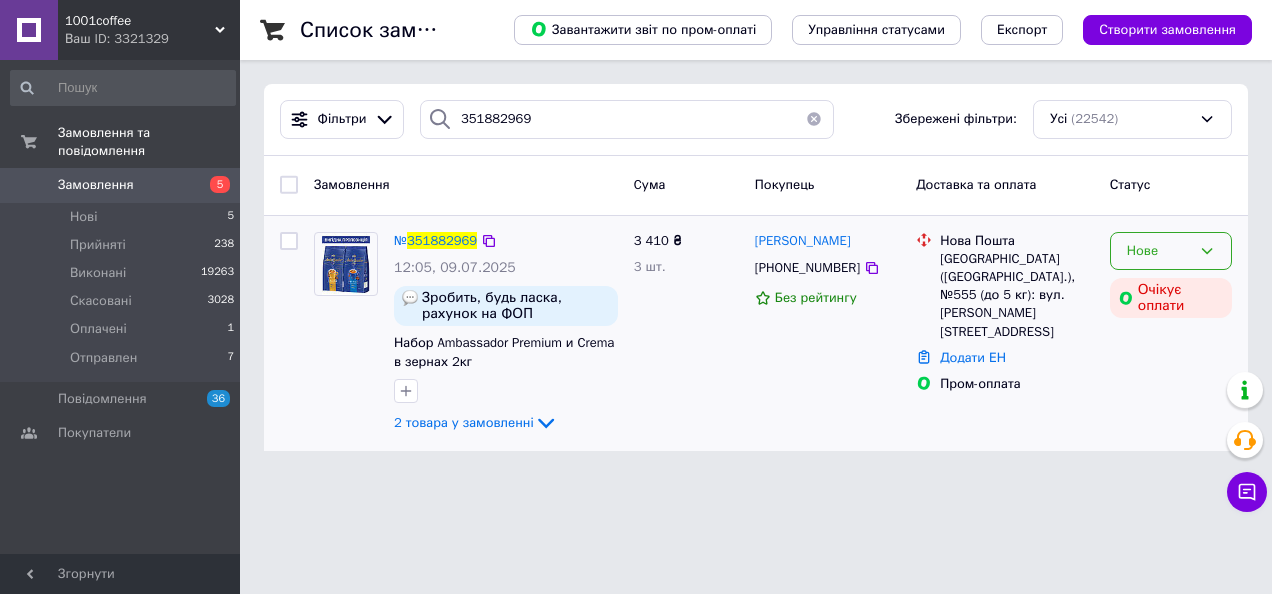 click 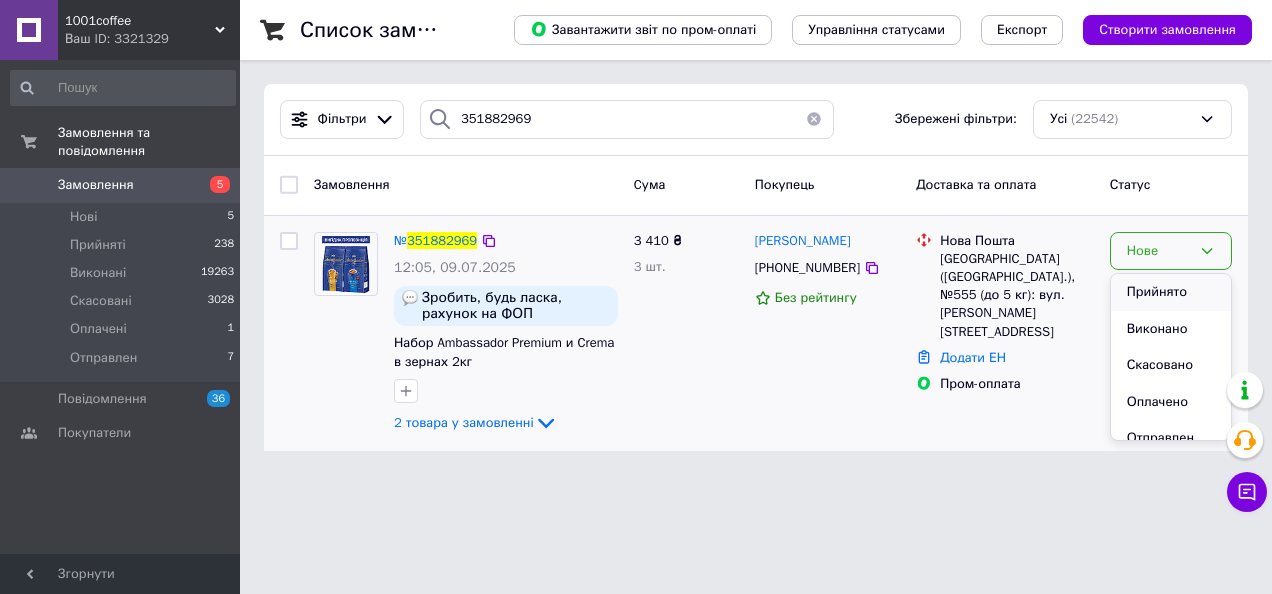 click on "Прийнято" at bounding box center (1171, 292) 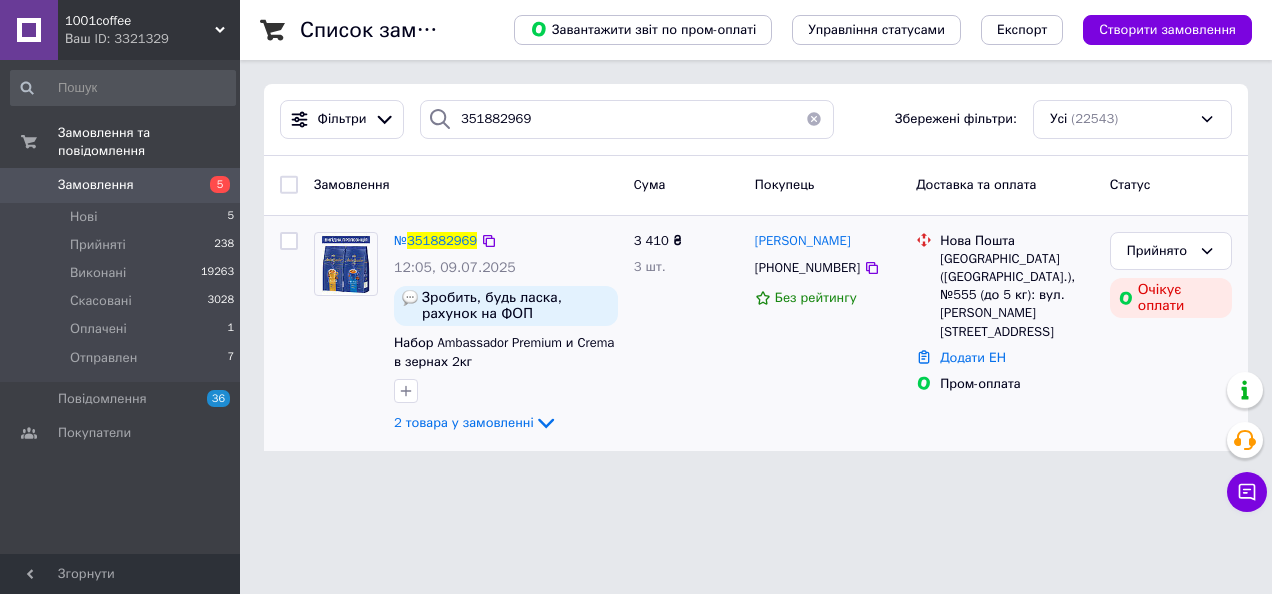 click at bounding box center [814, 119] 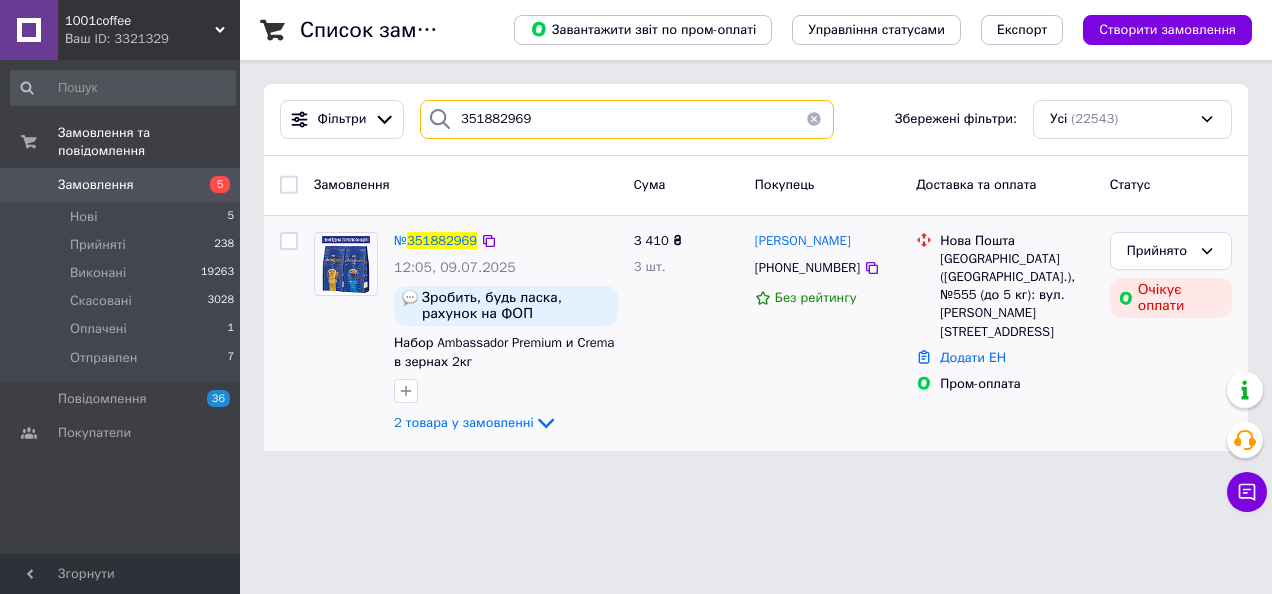 type 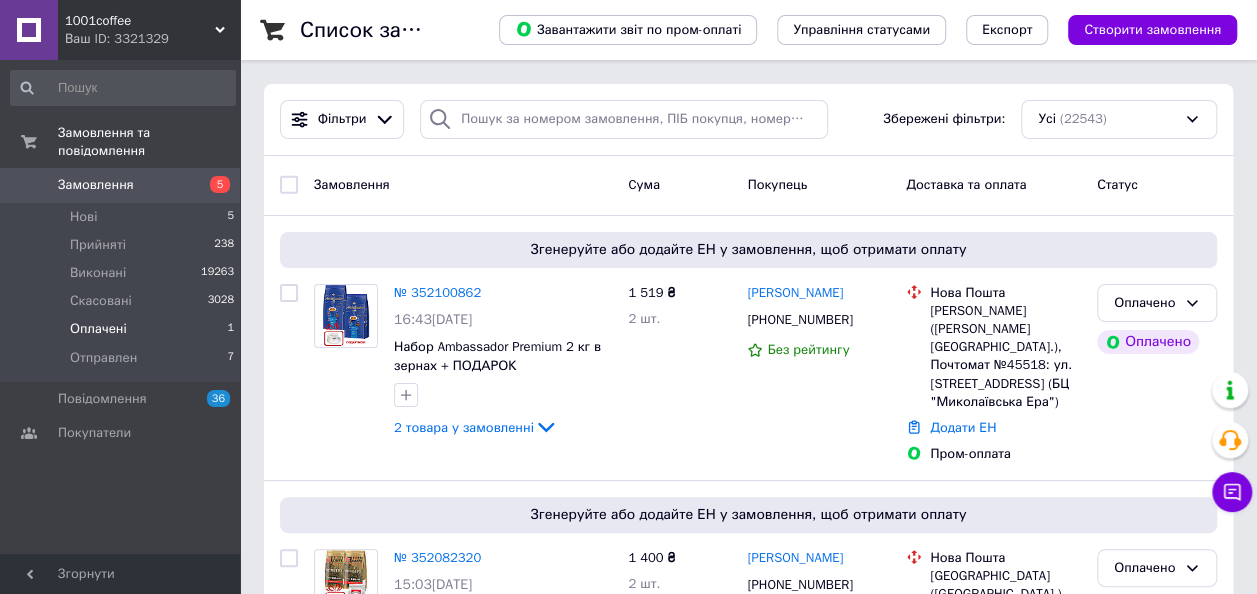 click on "Оплачені" at bounding box center [98, 329] 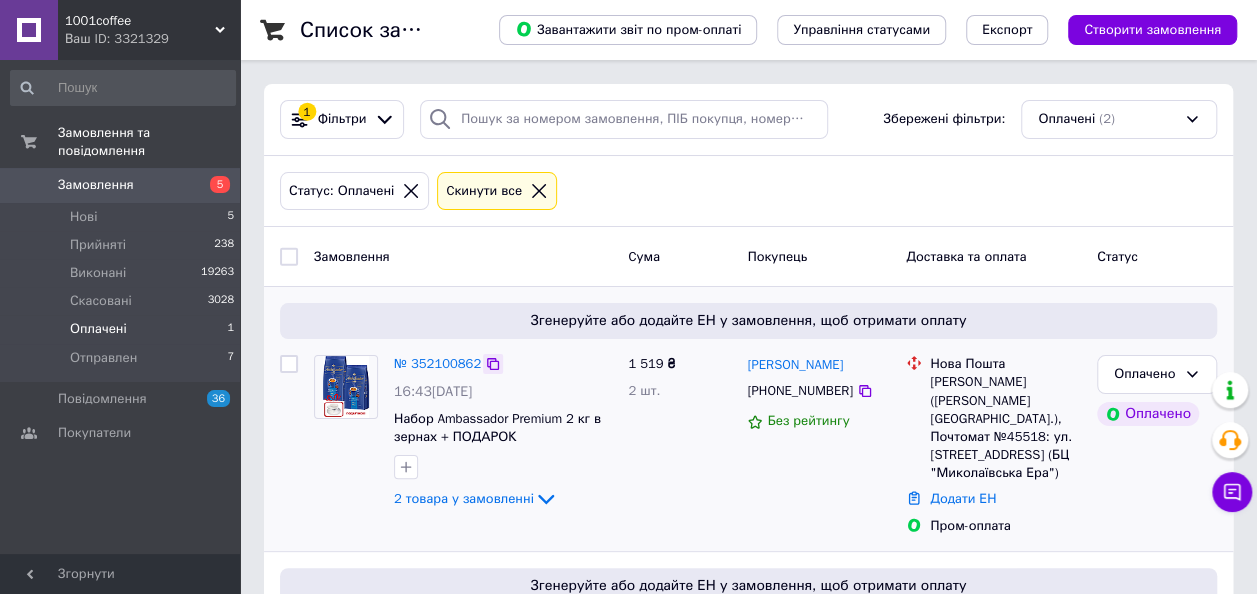 click 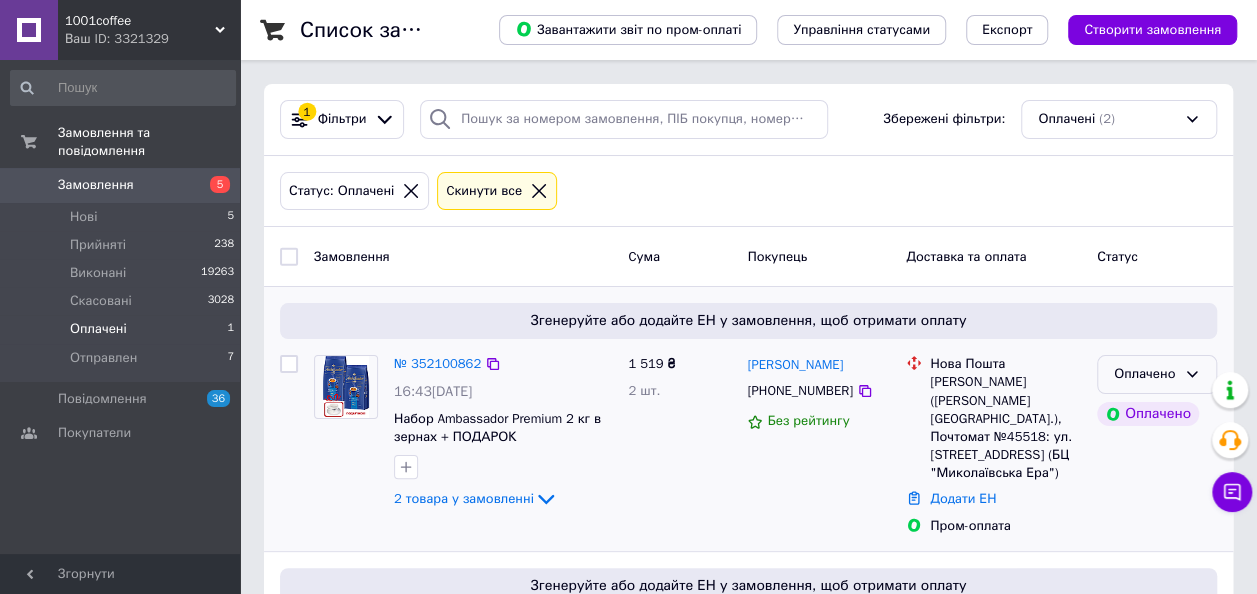 click 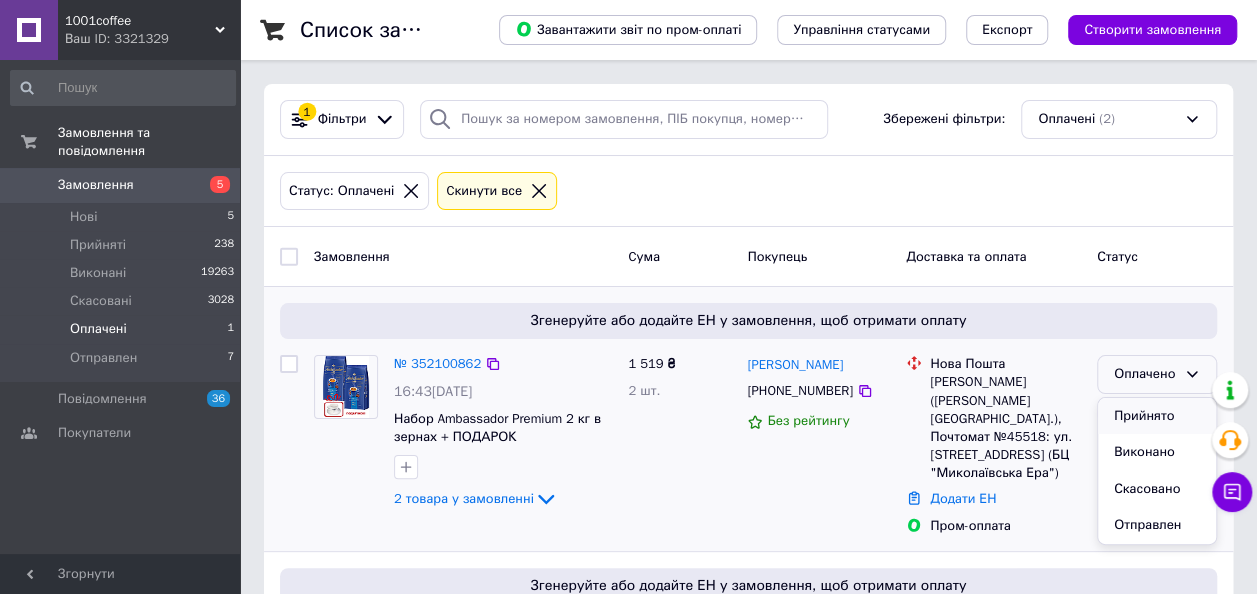 click on "Прийнято" at bounding box center [1157, 416] 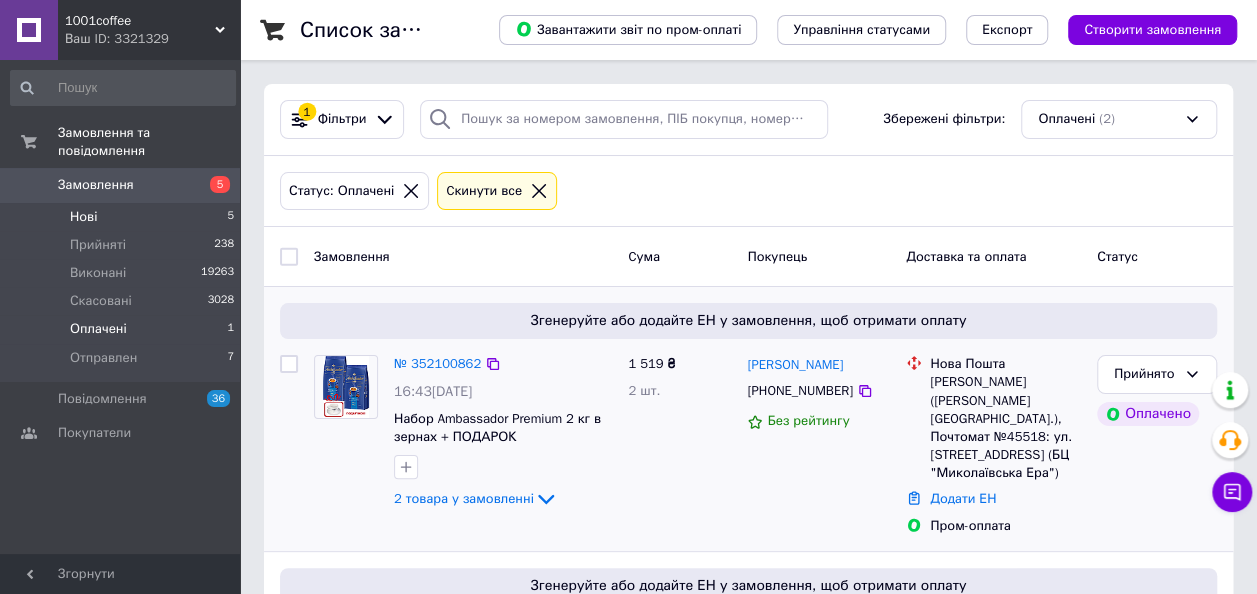 click on "Нові" at bounding box center [83, 217] 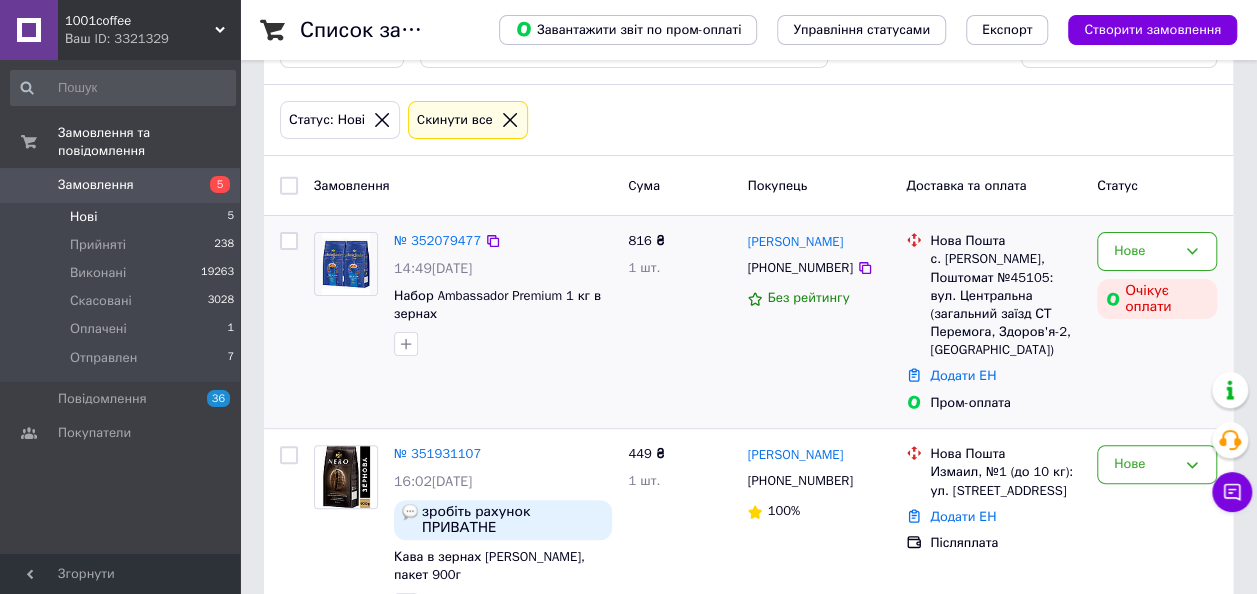 scroll, scrollTop: 100, scrollLeft: 0, axis: vertical 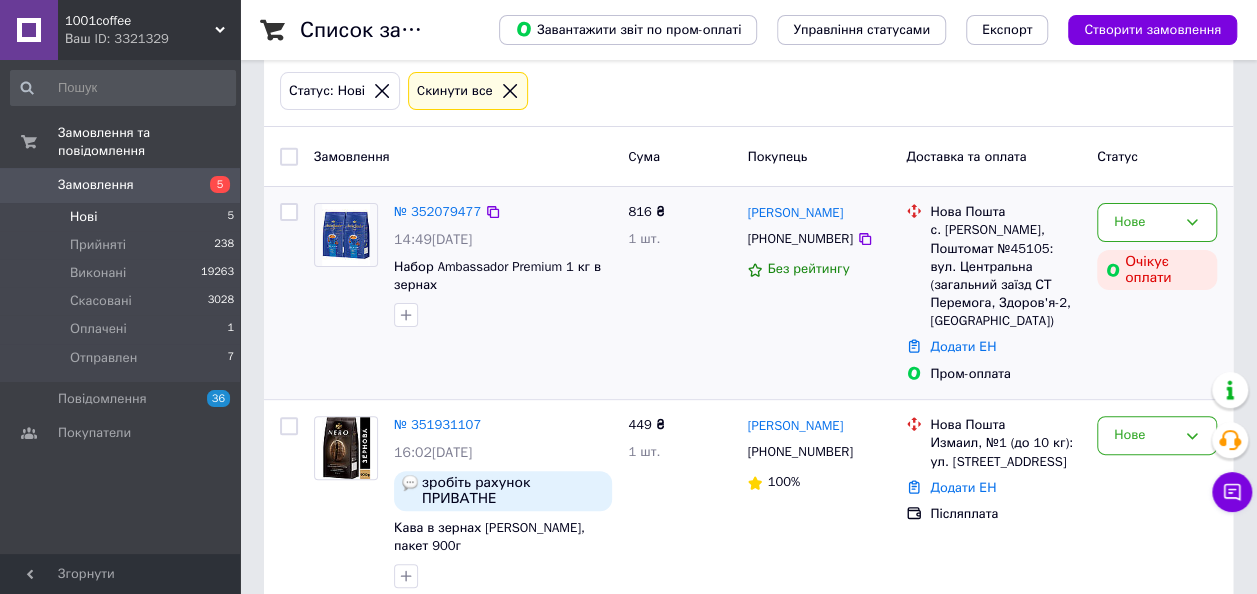 click on "№ 352079477" at bounding box center (437, 212) 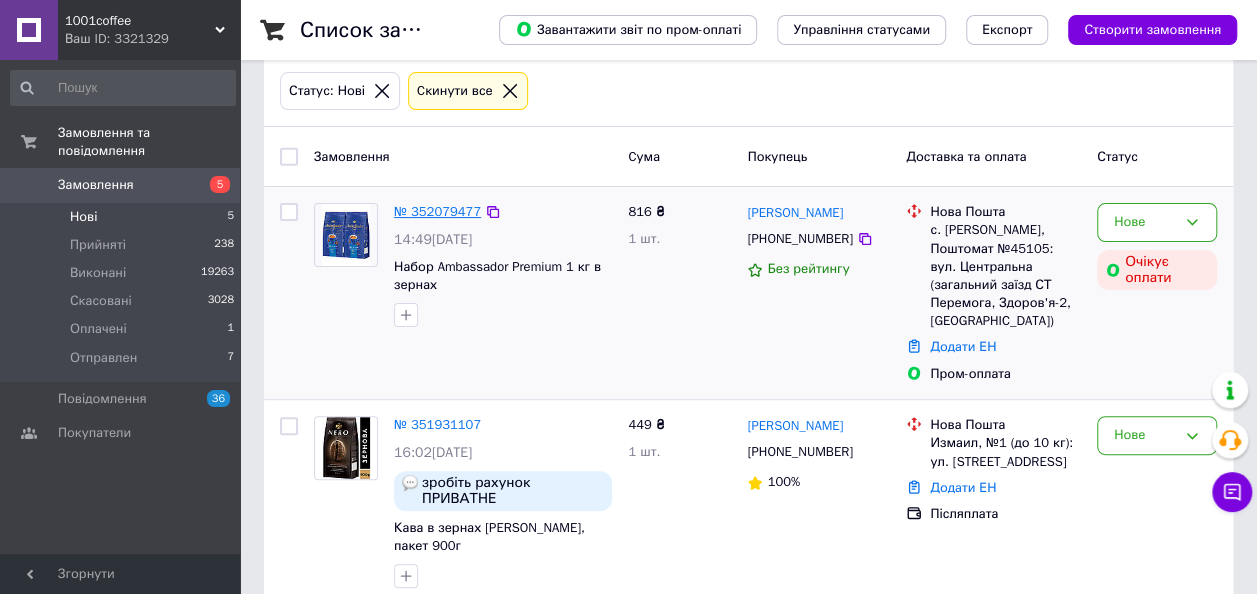click on "№ 352079477" at bounding box center [437, 211] 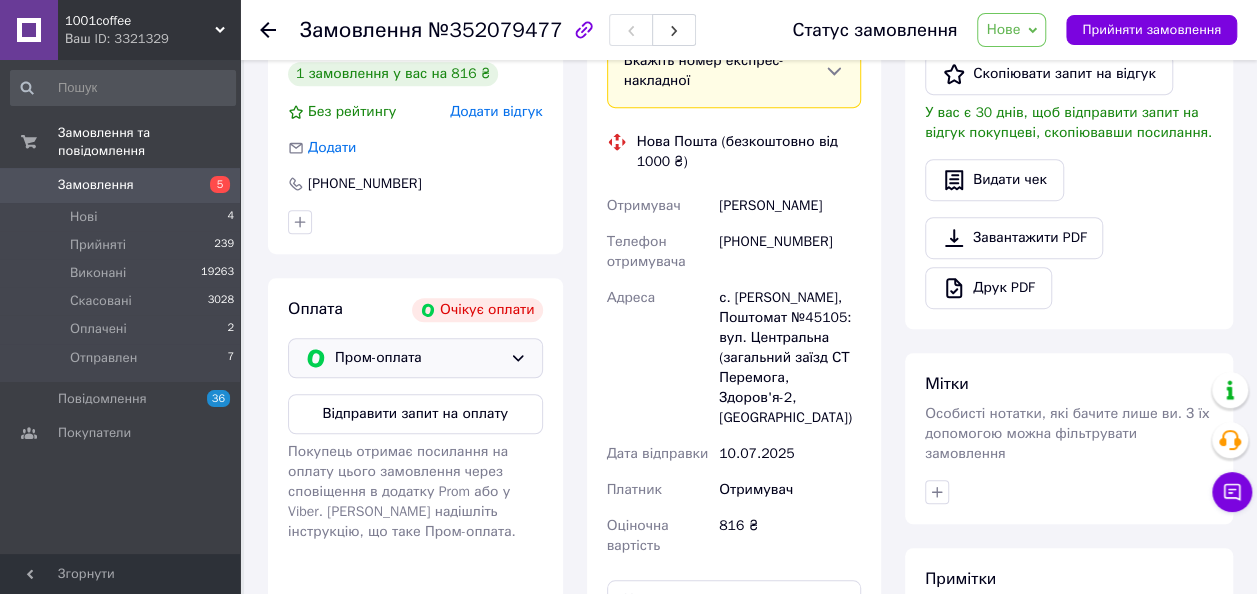 scroll, scrollTop: 700, scrollLeft: 0, axis: vertical 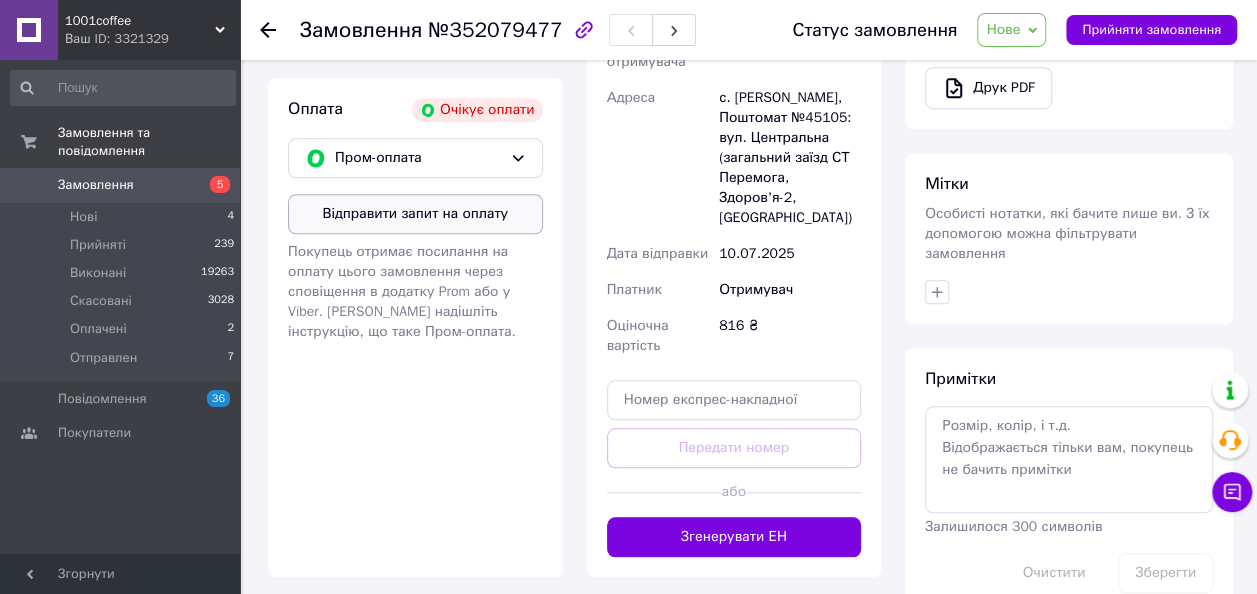 click on "Відправити запит на оплату" at bounding box center [415, 214] 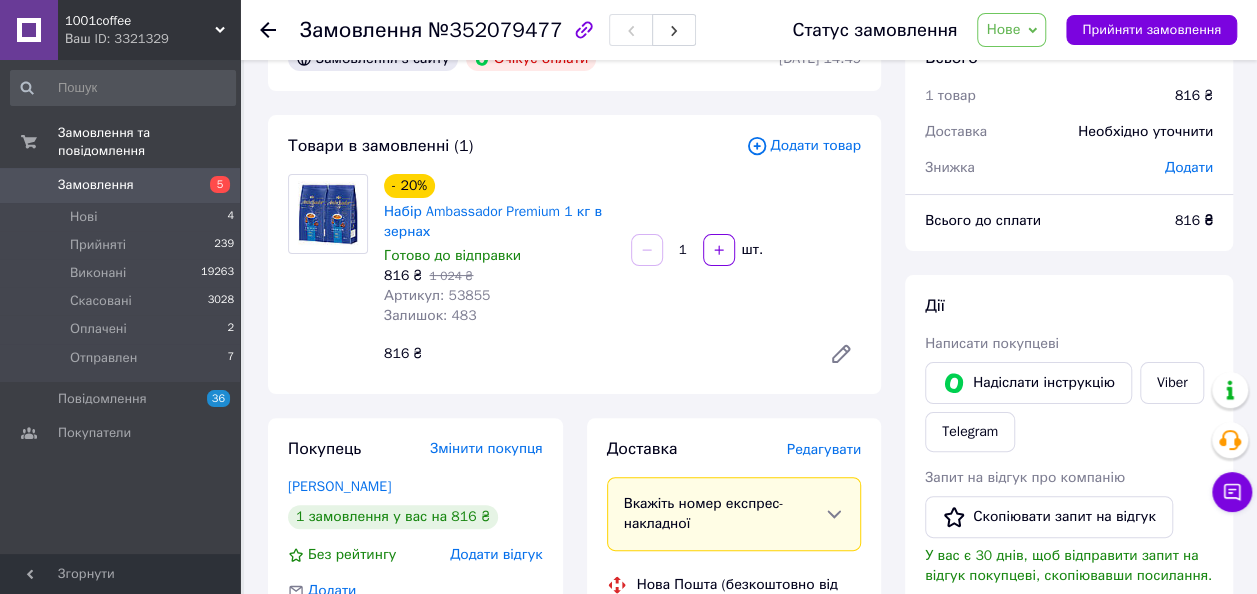 scroll, scrollTop: 0, scrollLeft: 0, axis: both 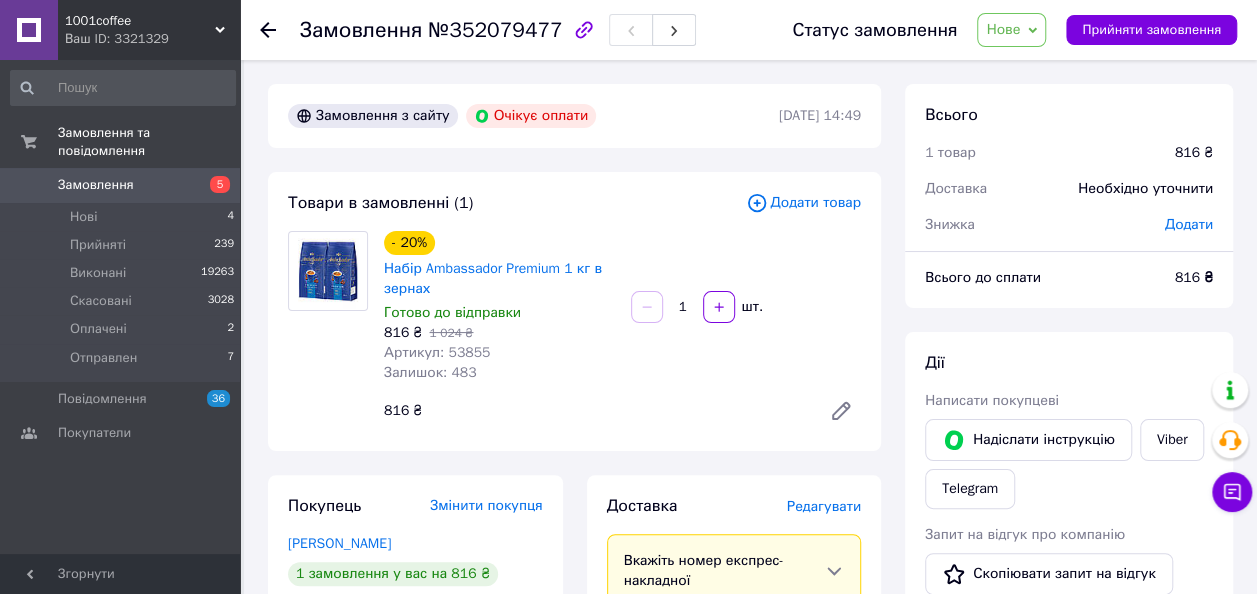 click 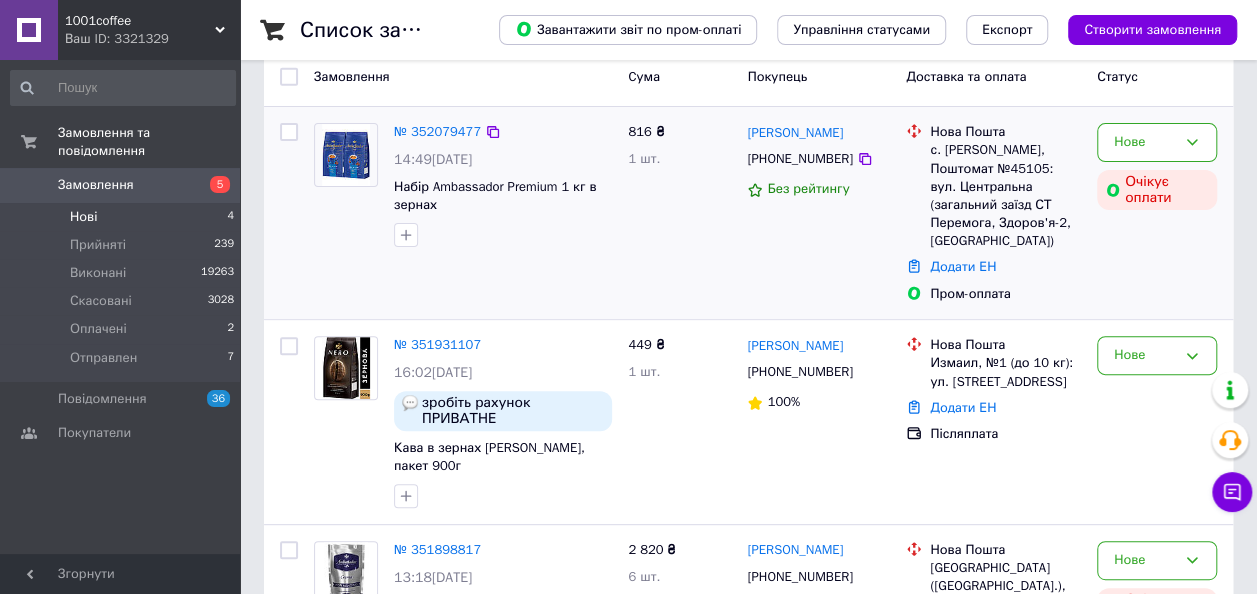 scroll, scrollTop: 300, scrollLeft: 0, axis: vertical 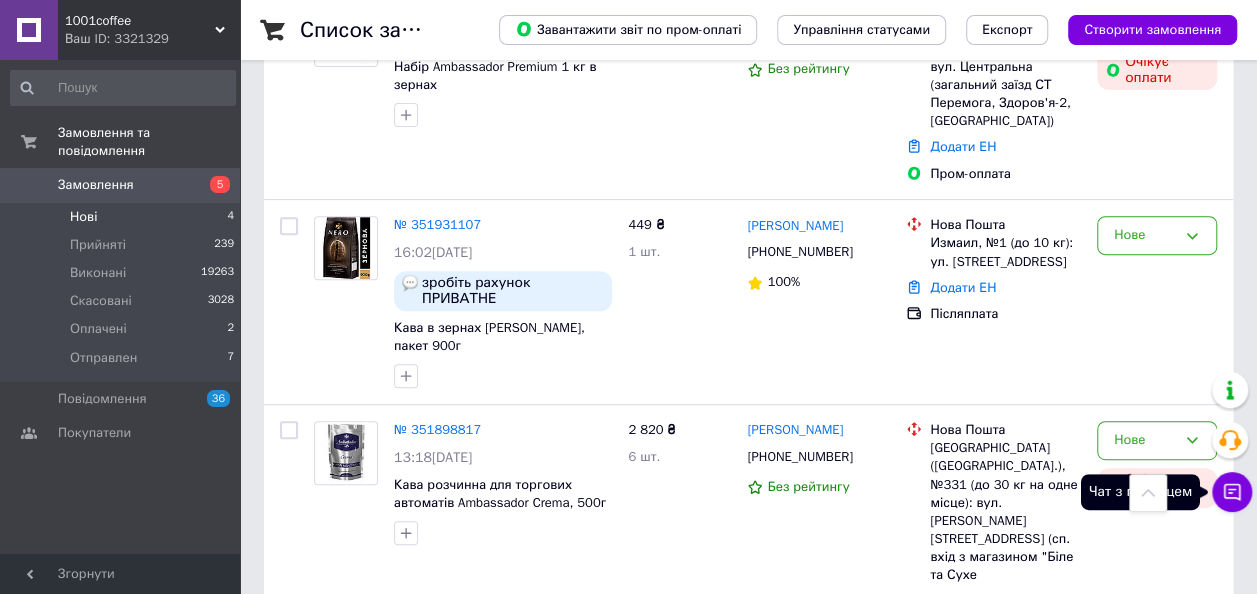 click 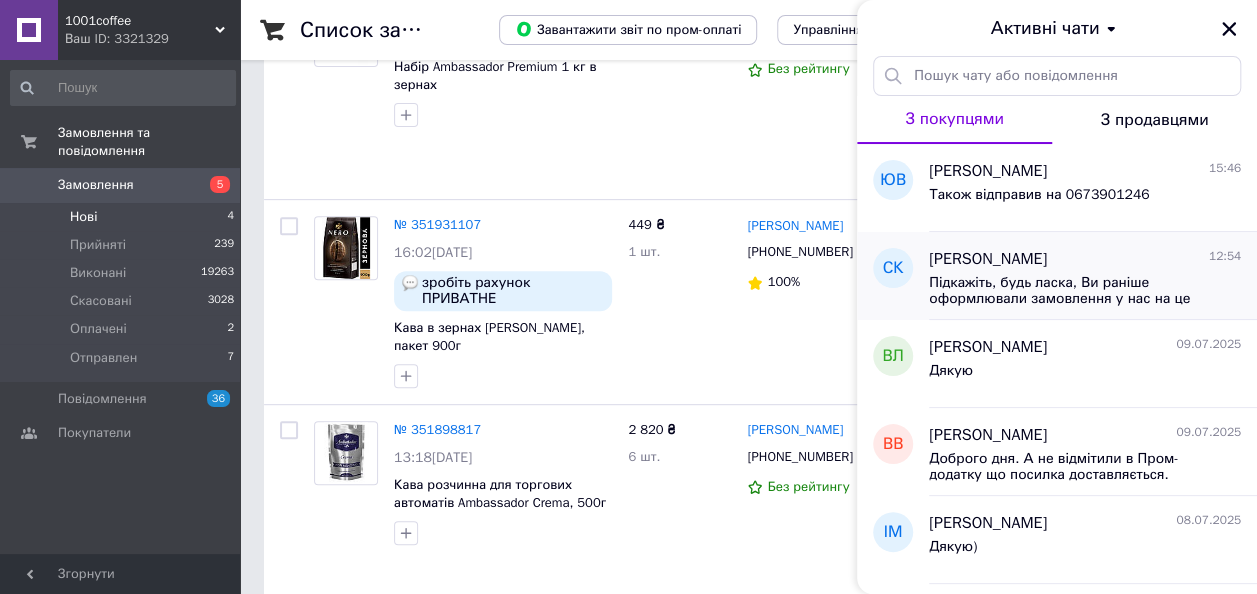 click on "[PERSON_NAME]" at bounding box center [988, 259] 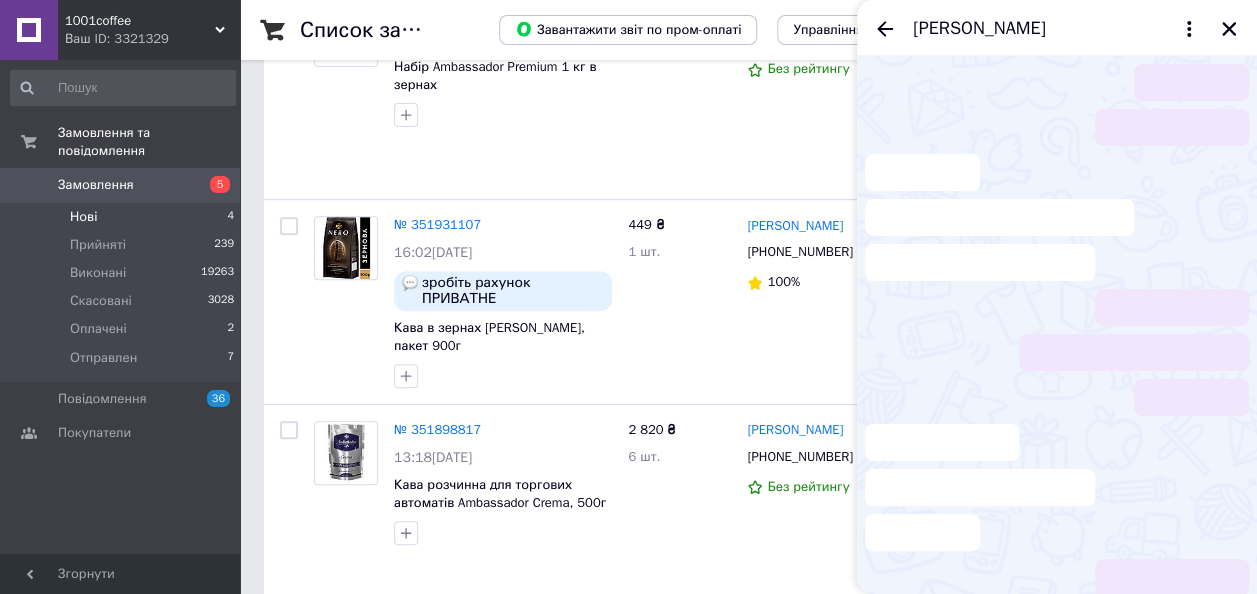 scroll, scrollTop: 168, scrollLeft: 0, axis: vertical 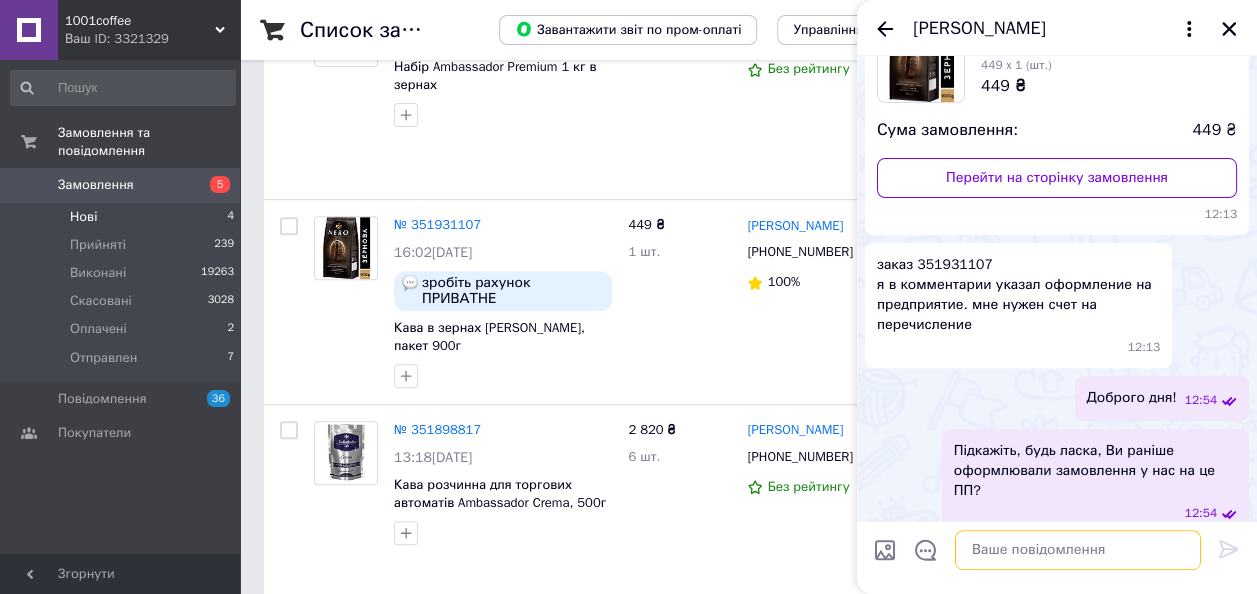 click at bounding box center [1078, 550] 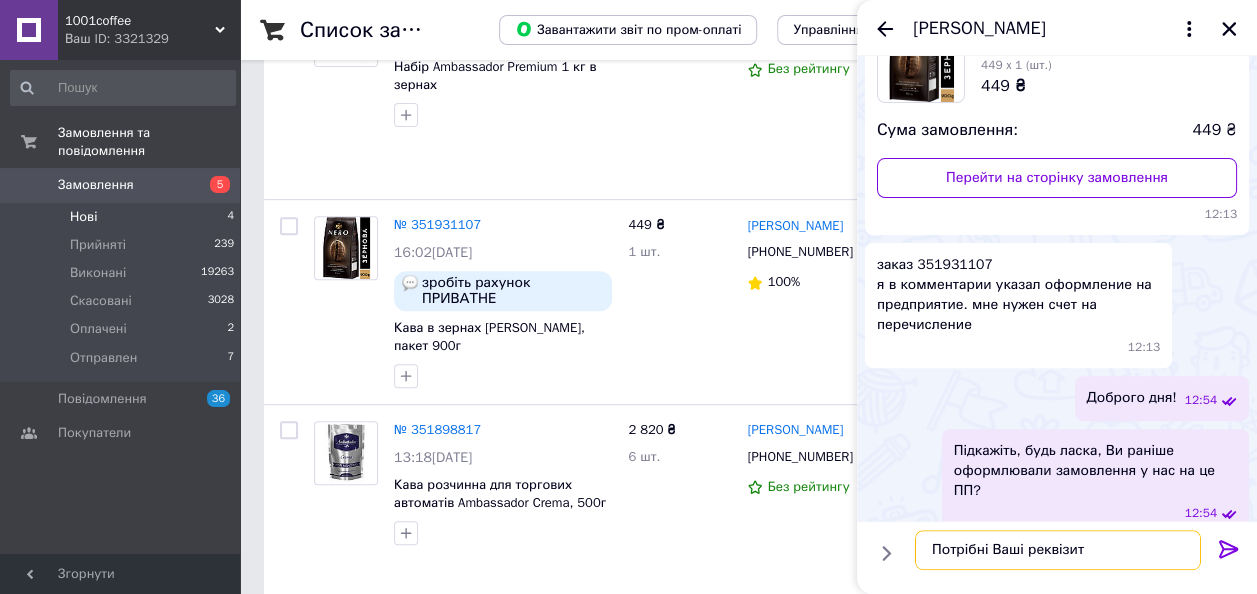 type on "Потрібні Ваші реквізити" 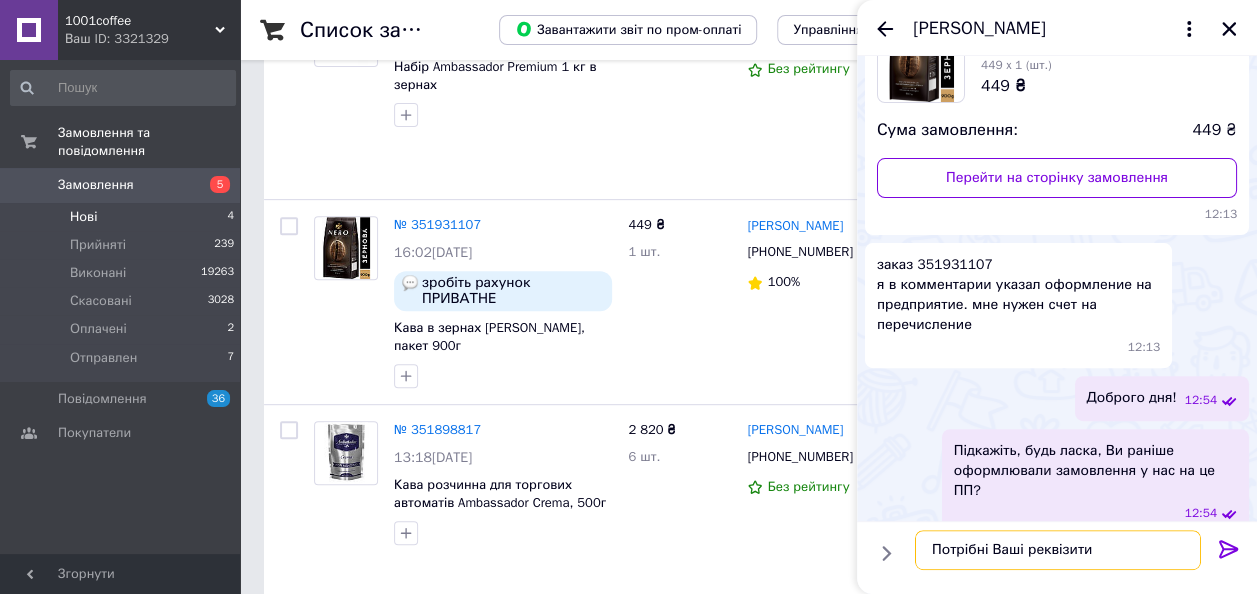 type 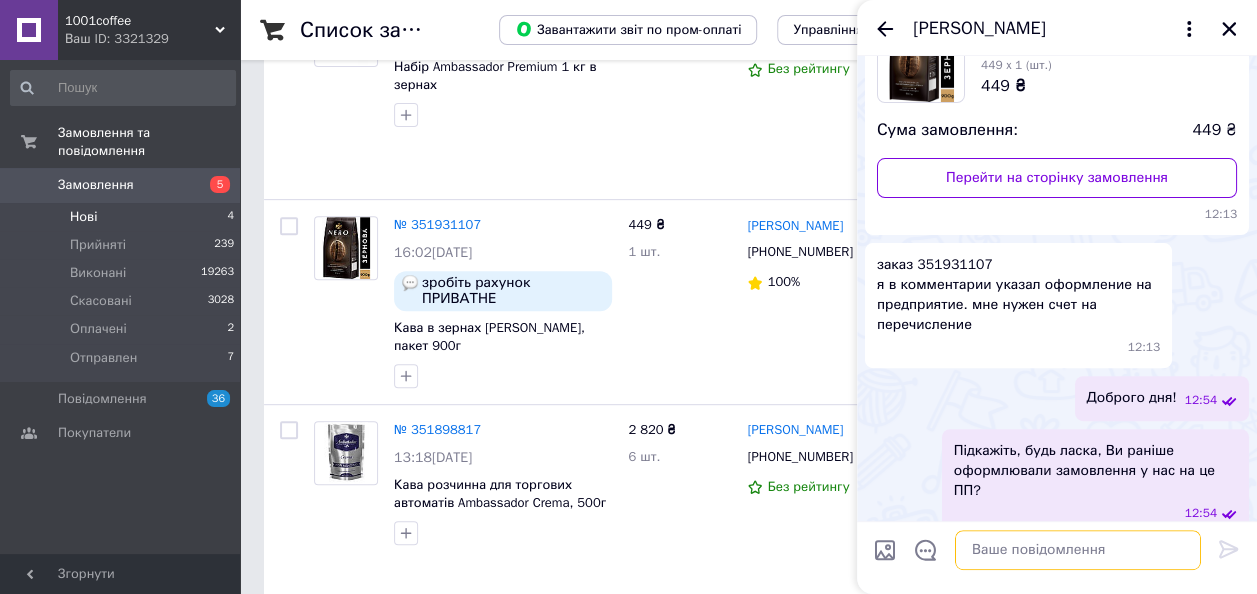 scroll, scrollTop: 222, scrollLeft: 0, axis: vertical 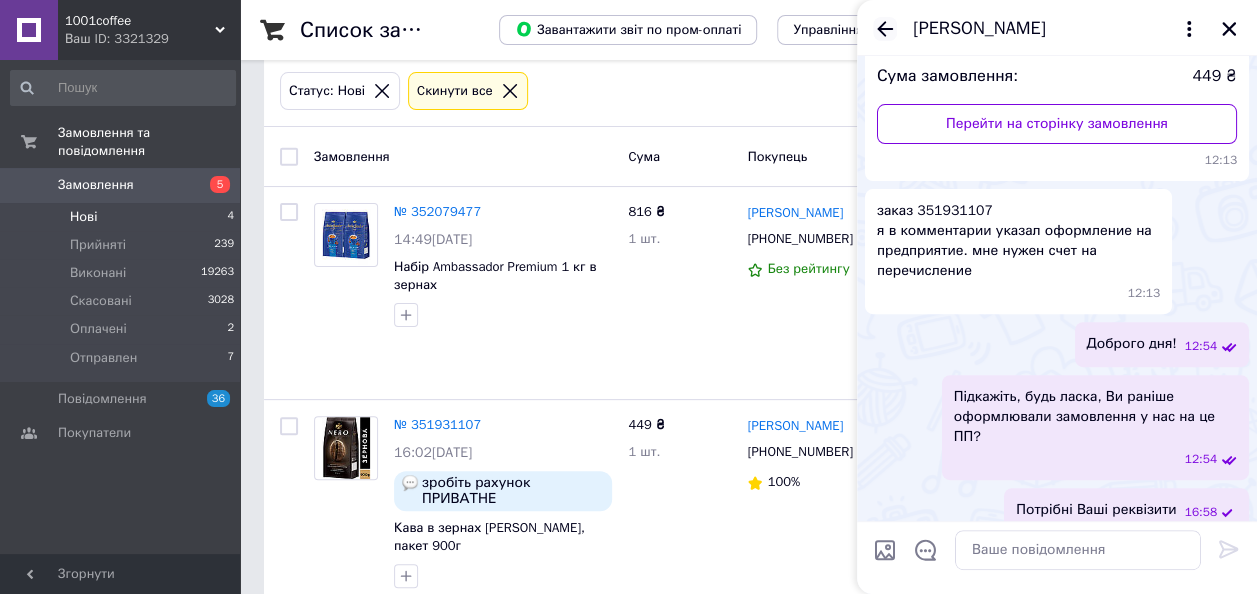 click 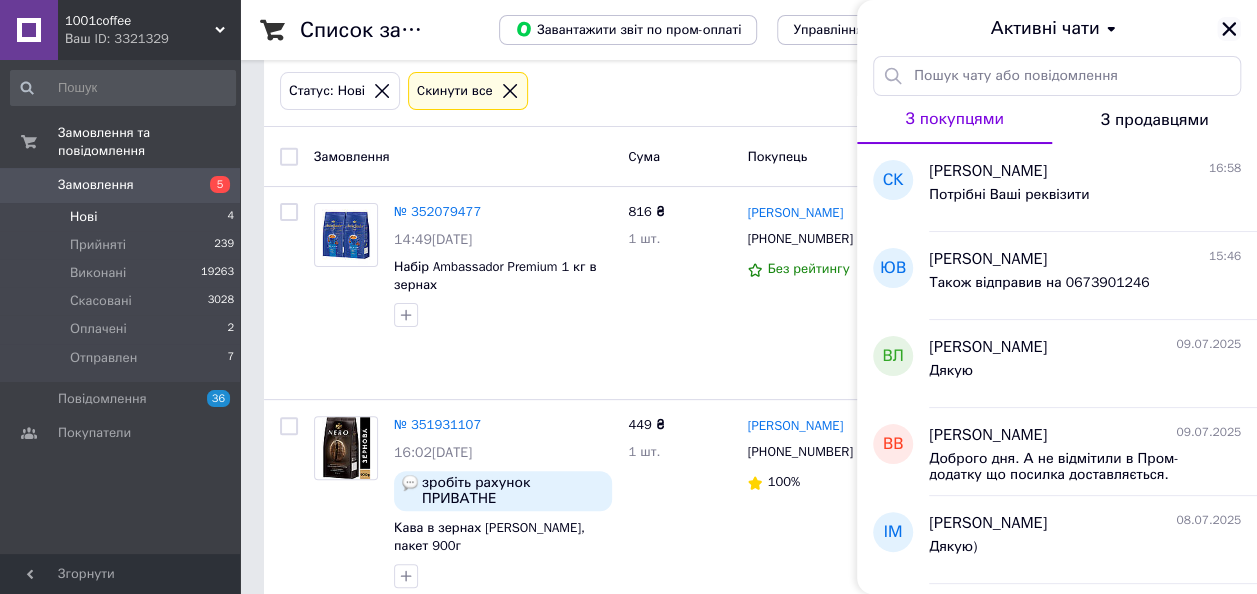click at bounding box center [1229, 29] 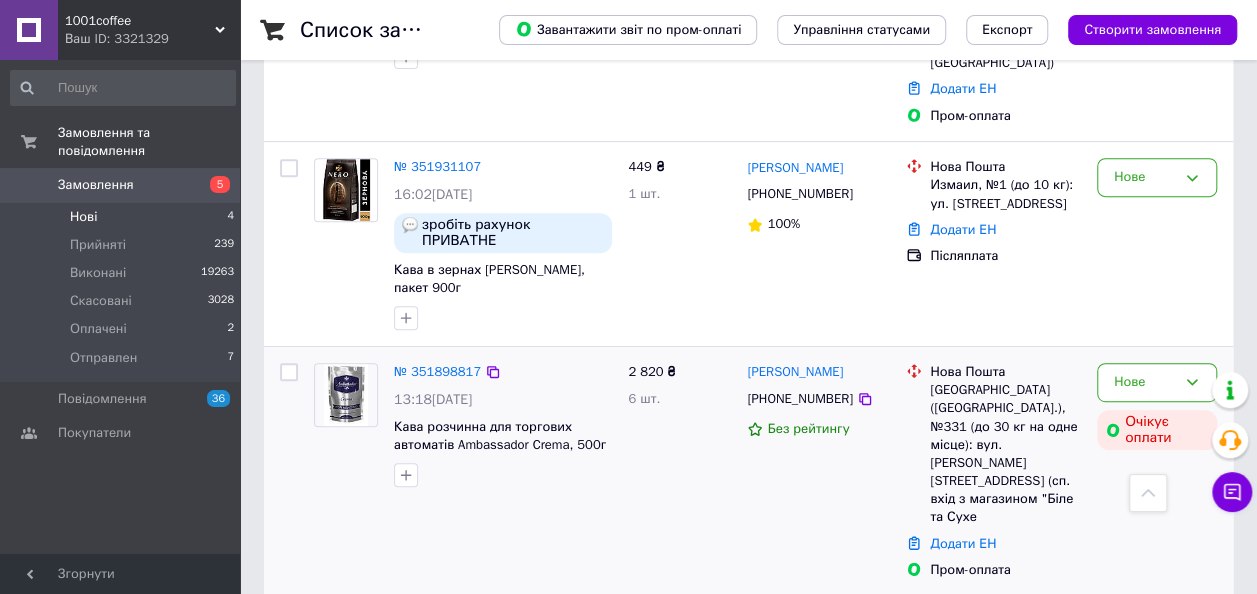 scroll, scrollTop: 400, scrollLeft: 0, axis: vertical 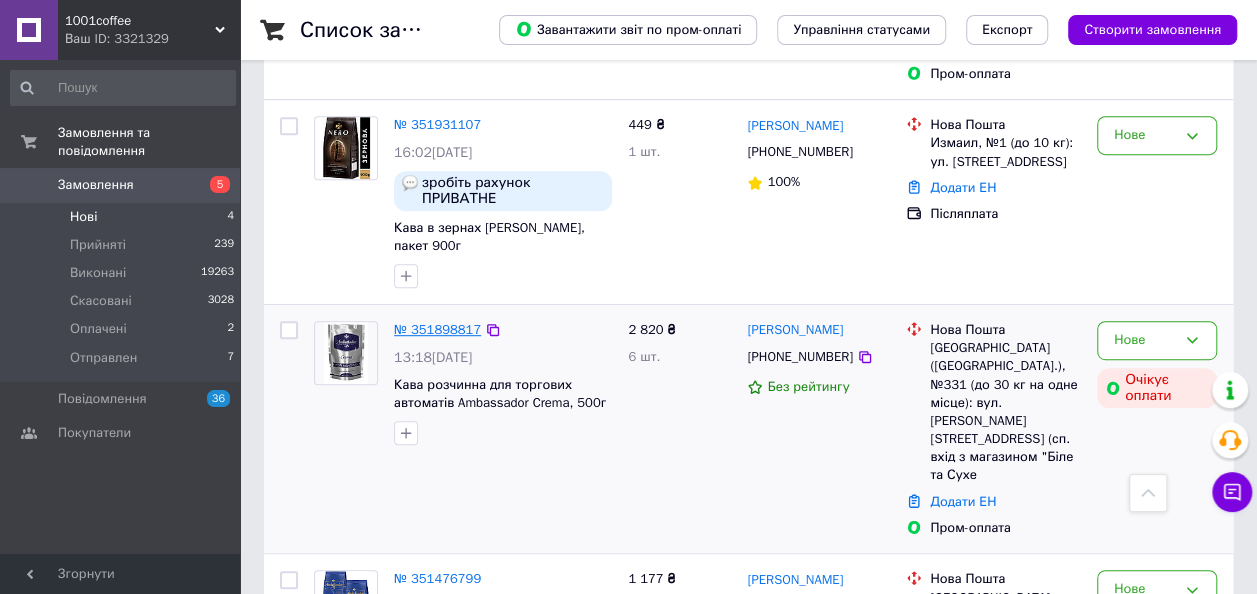 click on "№ 351898817" at bounding box center [437, 329] 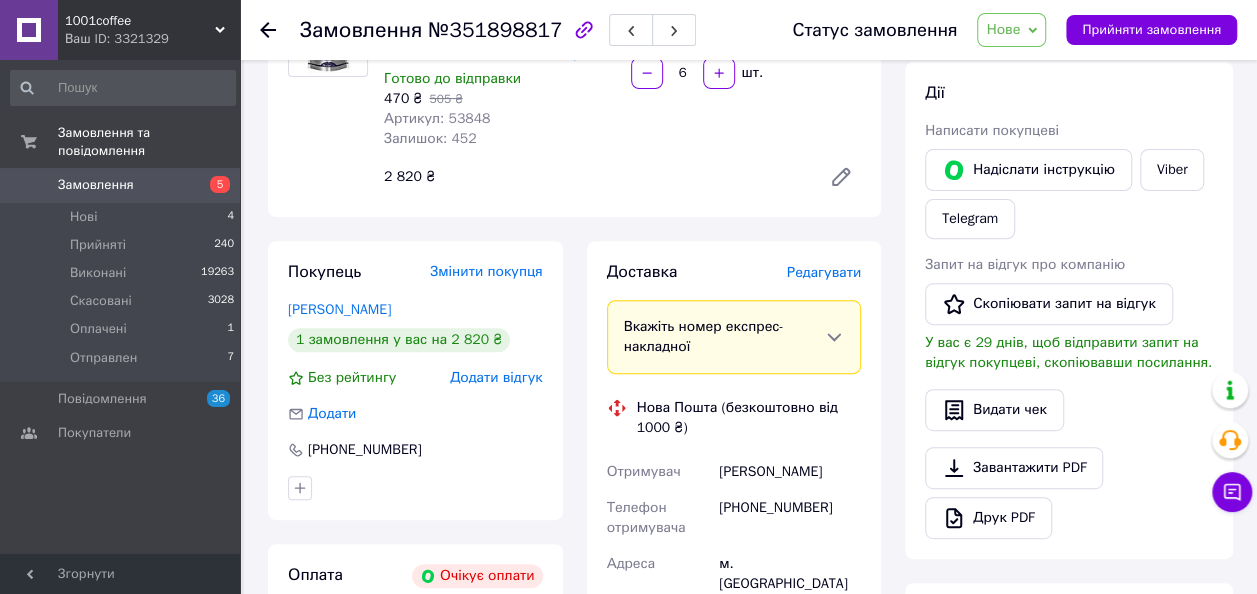 scroll, scrollTop: 200, scrollLeft: 0, axis: vertical 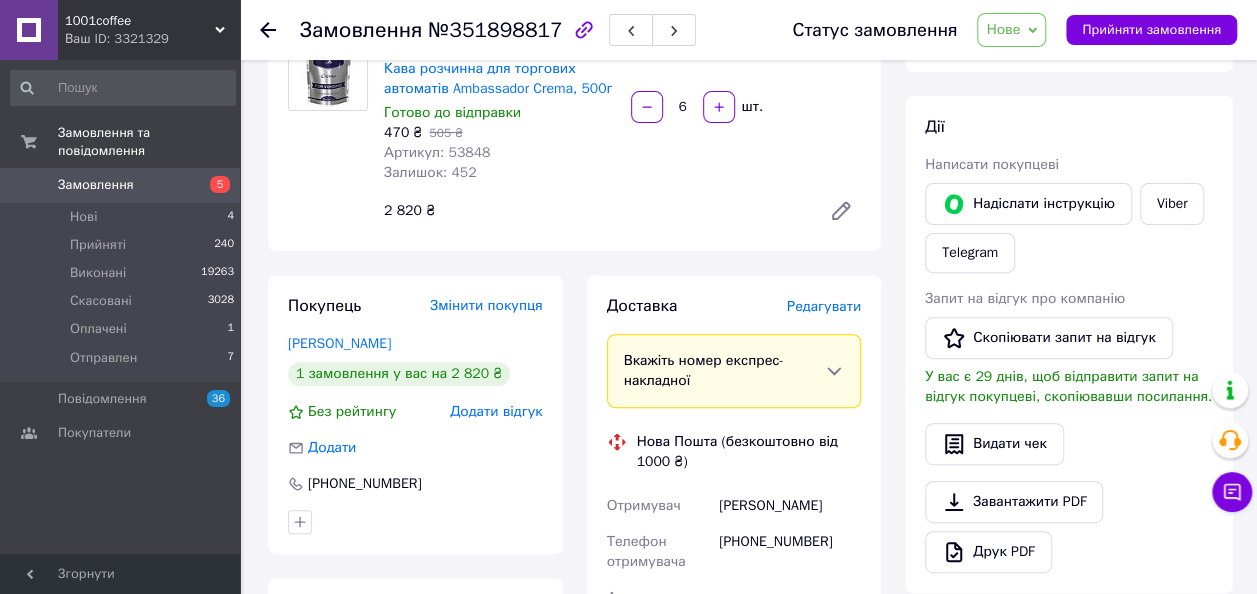 click 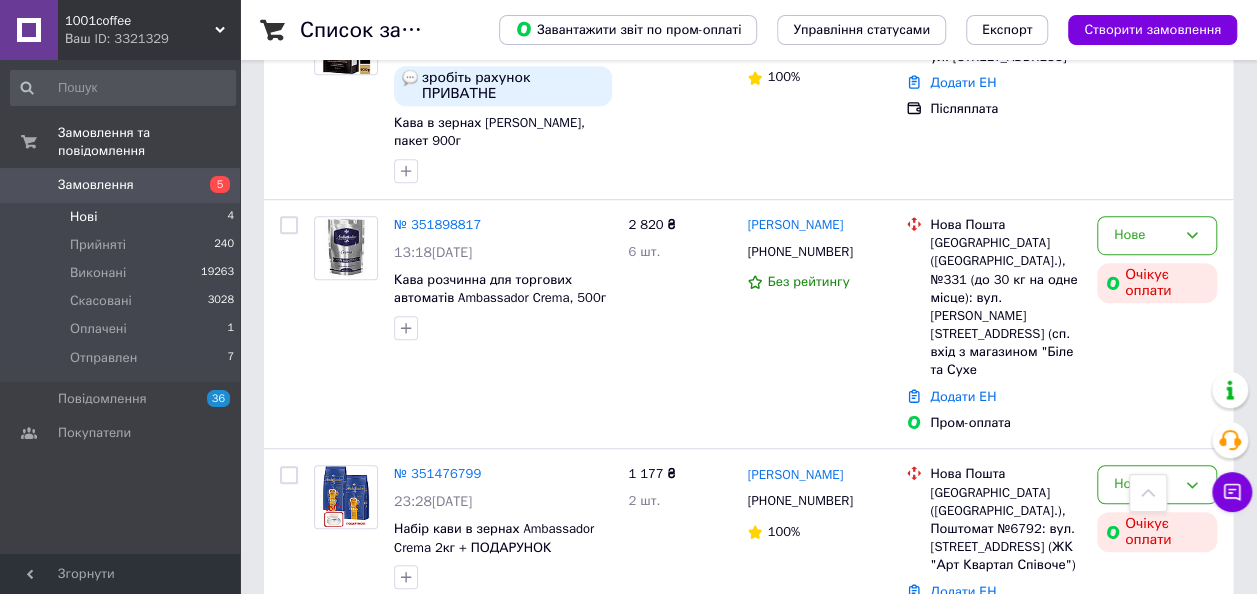 scroll, scrollTop: 515, scrollLeft: 0, axis: vertical 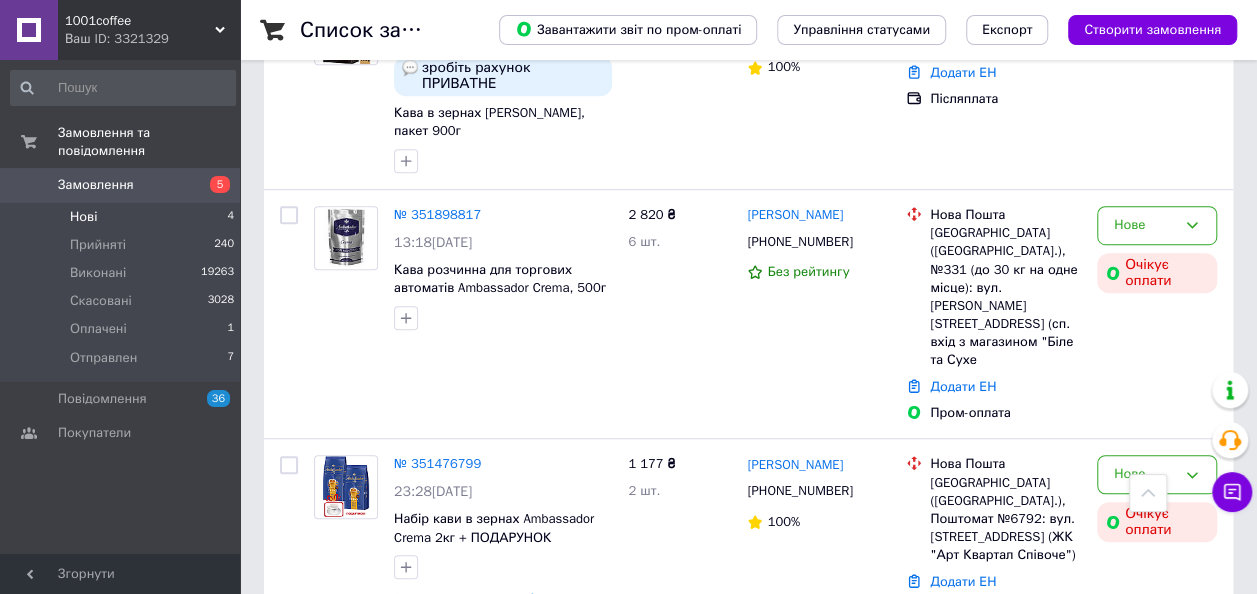 click on "Замовлення" at bounding box center (96, 185) 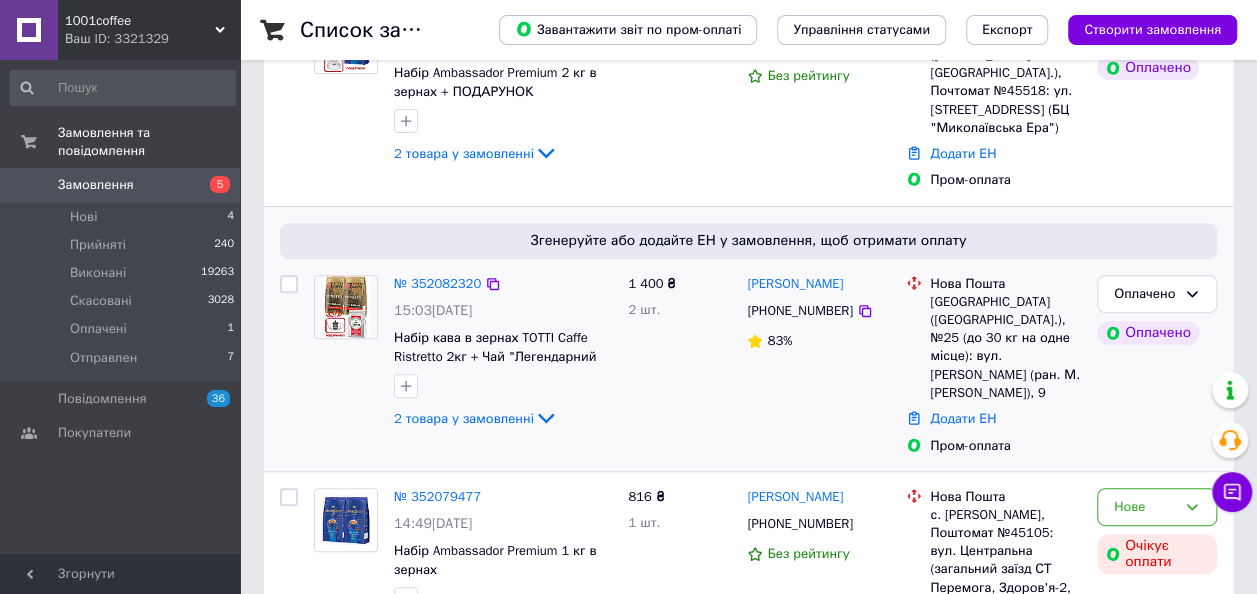 scroll, scrollTop: 400, scrollLeft: 0, axis: vertical 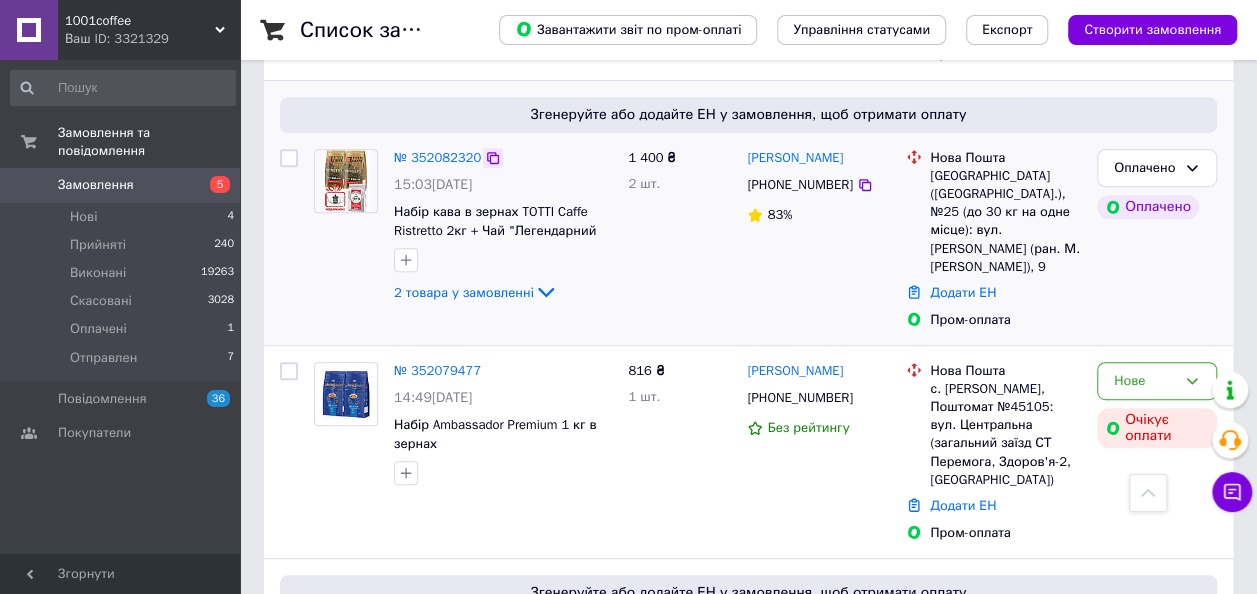 click 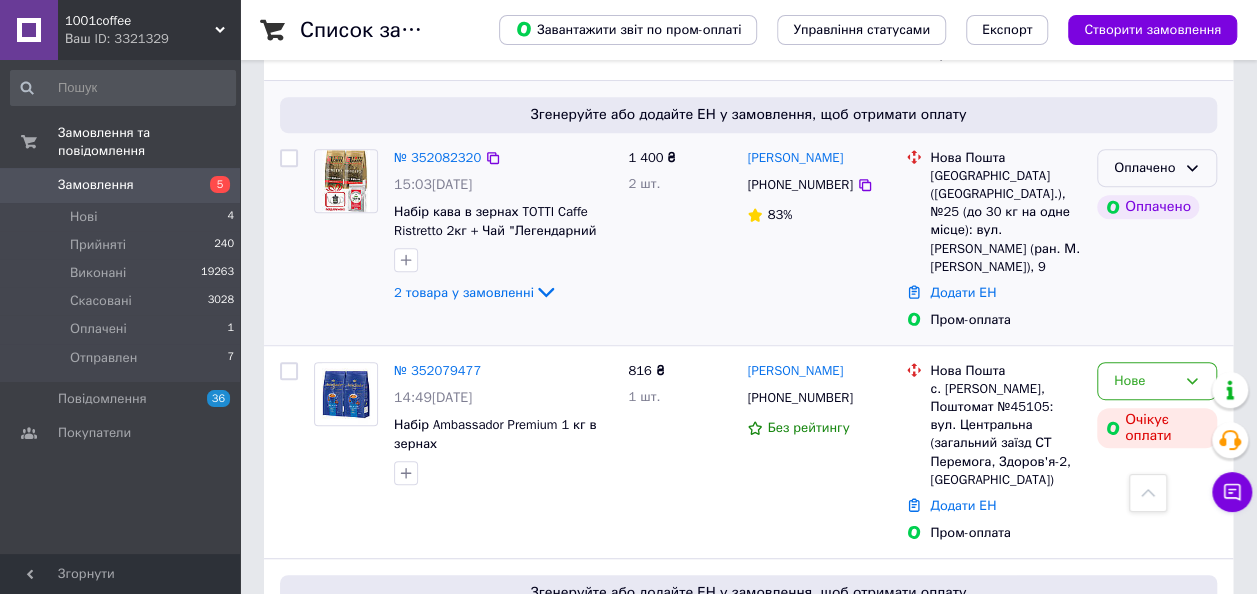 click 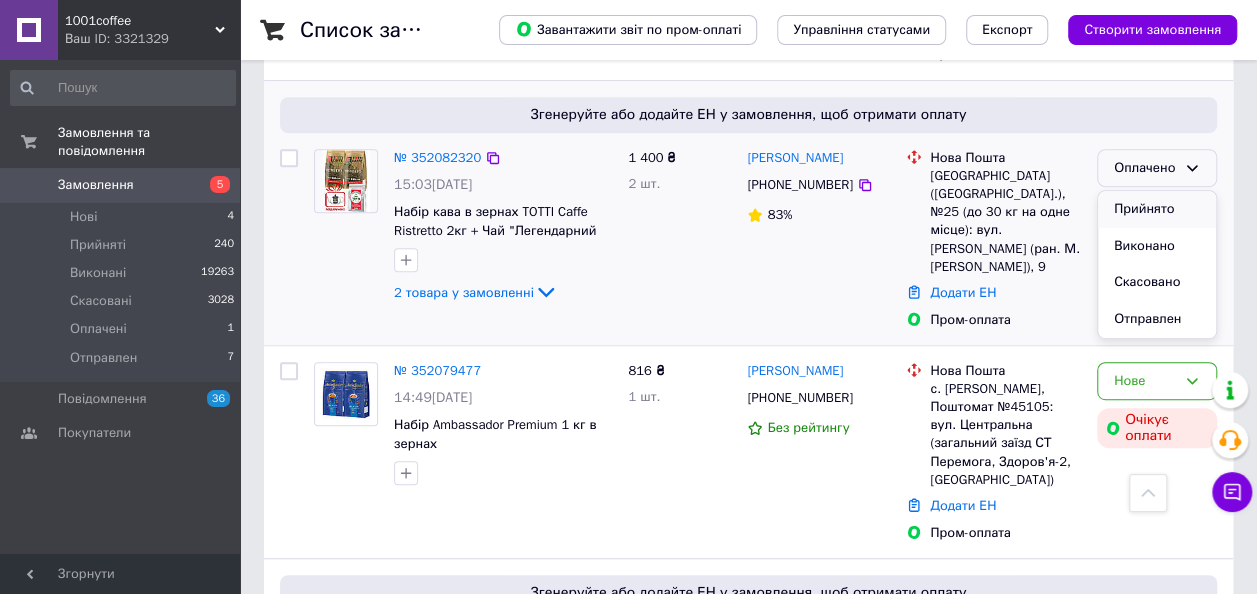 click on "Прийнято" at bounding box center [1157, 209] 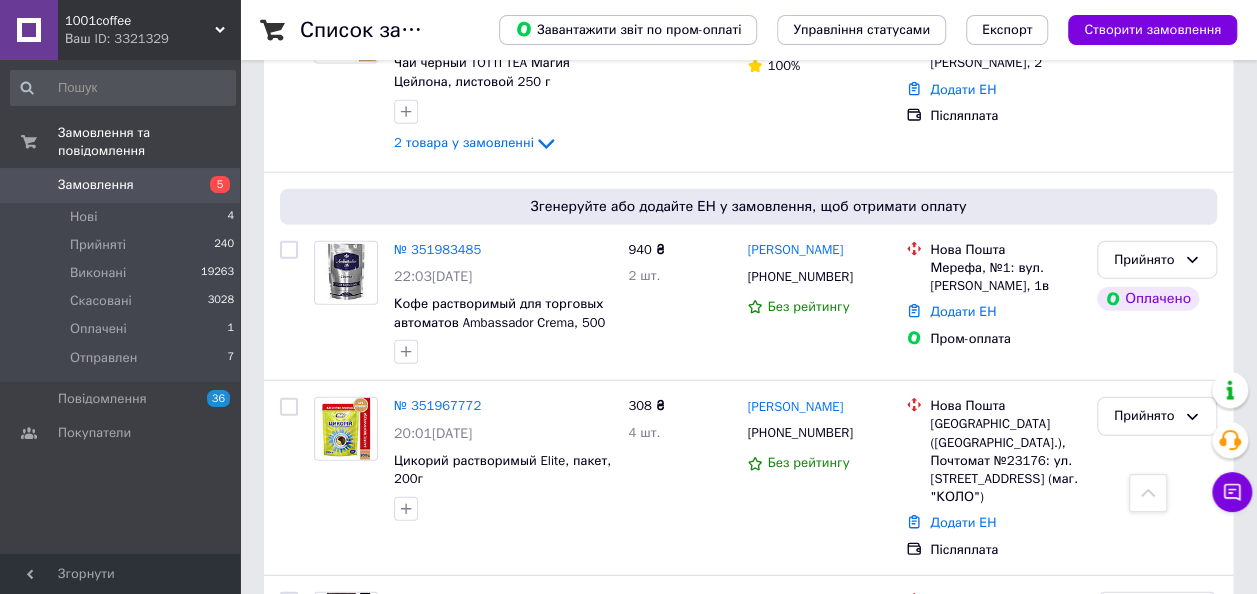 scroll, scrollTop: 2500, scrollLeft: 0, axis: vertical 